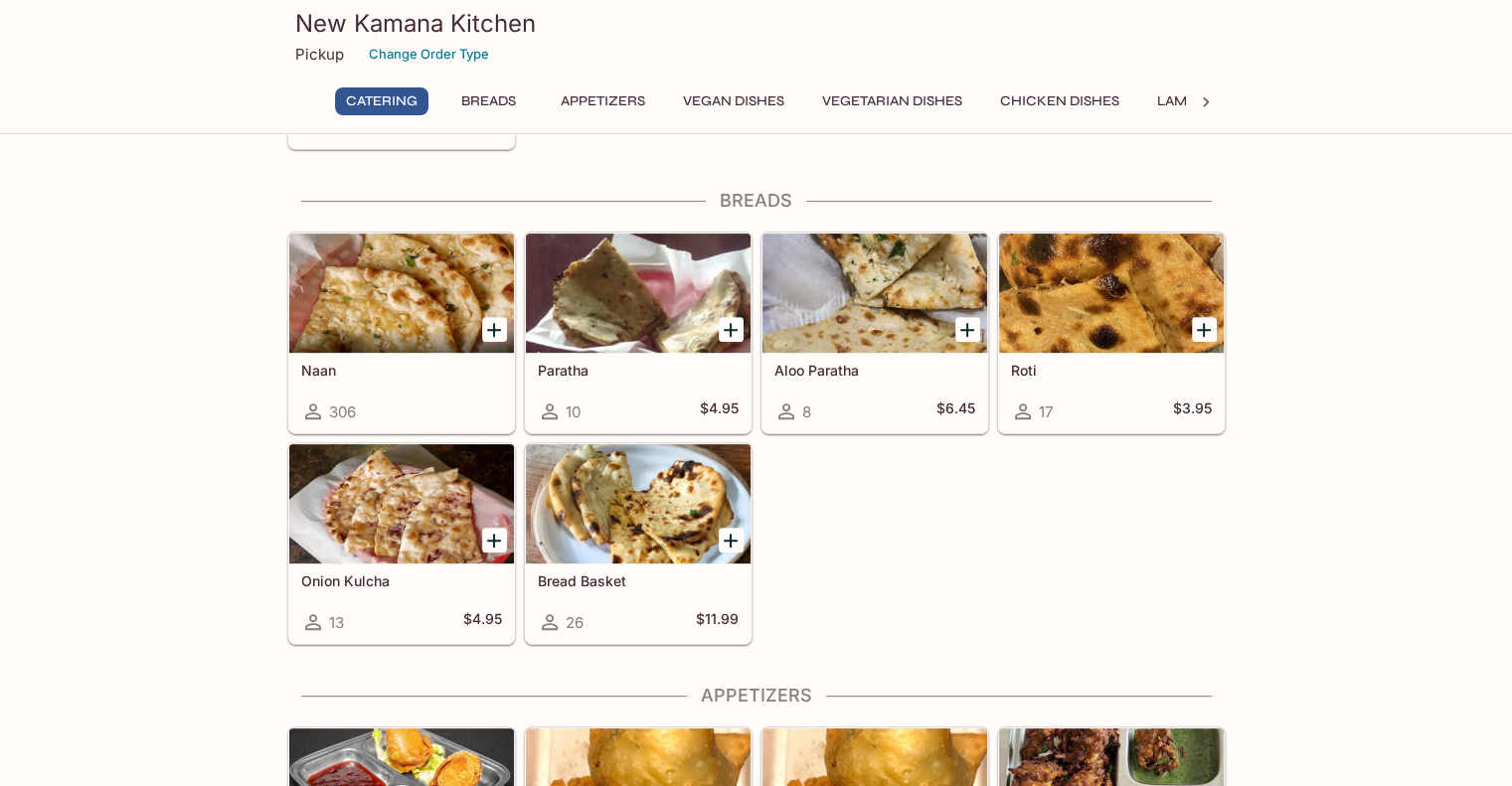 scroll, scrollTop: 684, scrollLeft: 0, axis: vertical 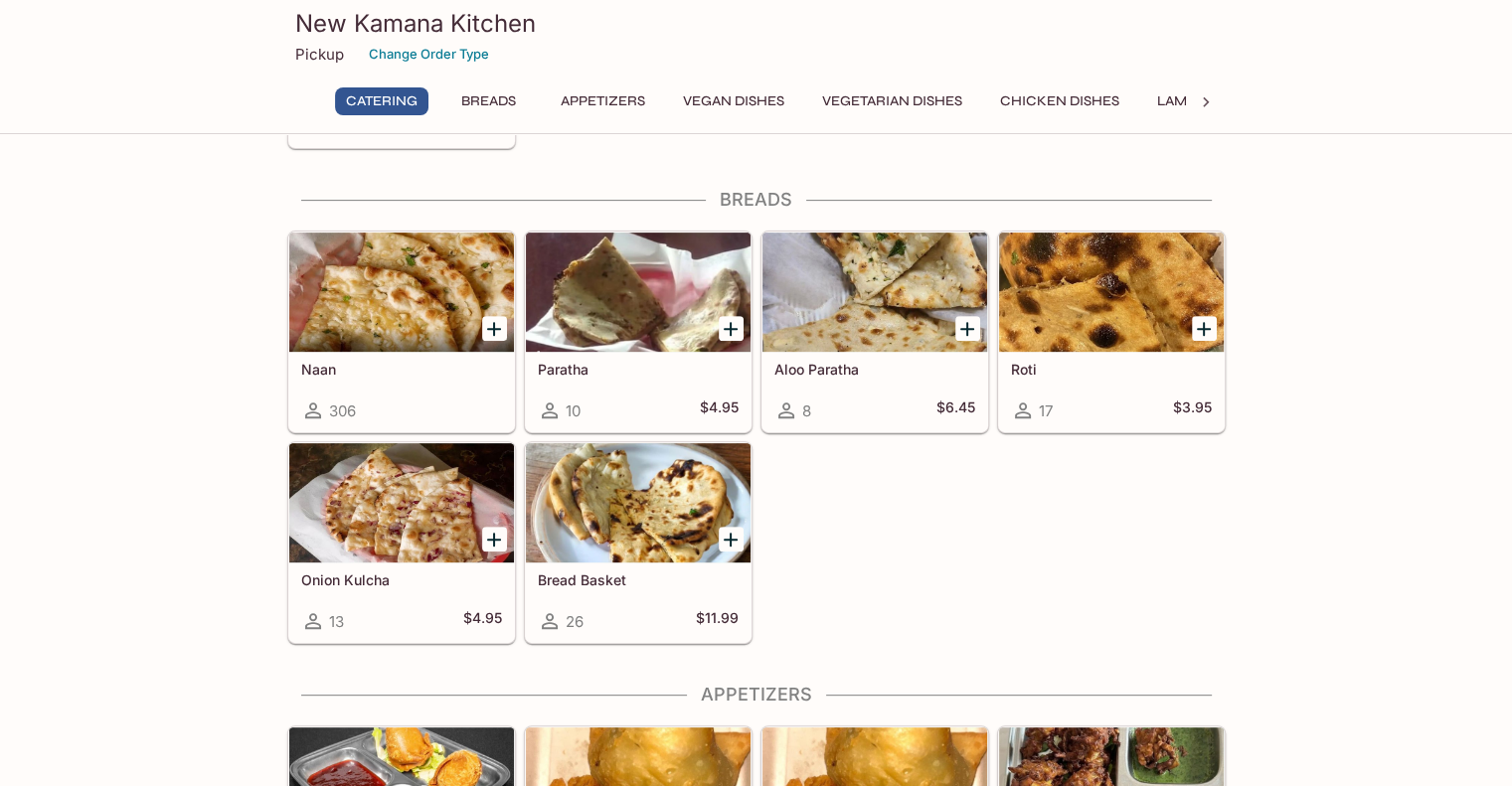 click at bounding box center (638, 503) 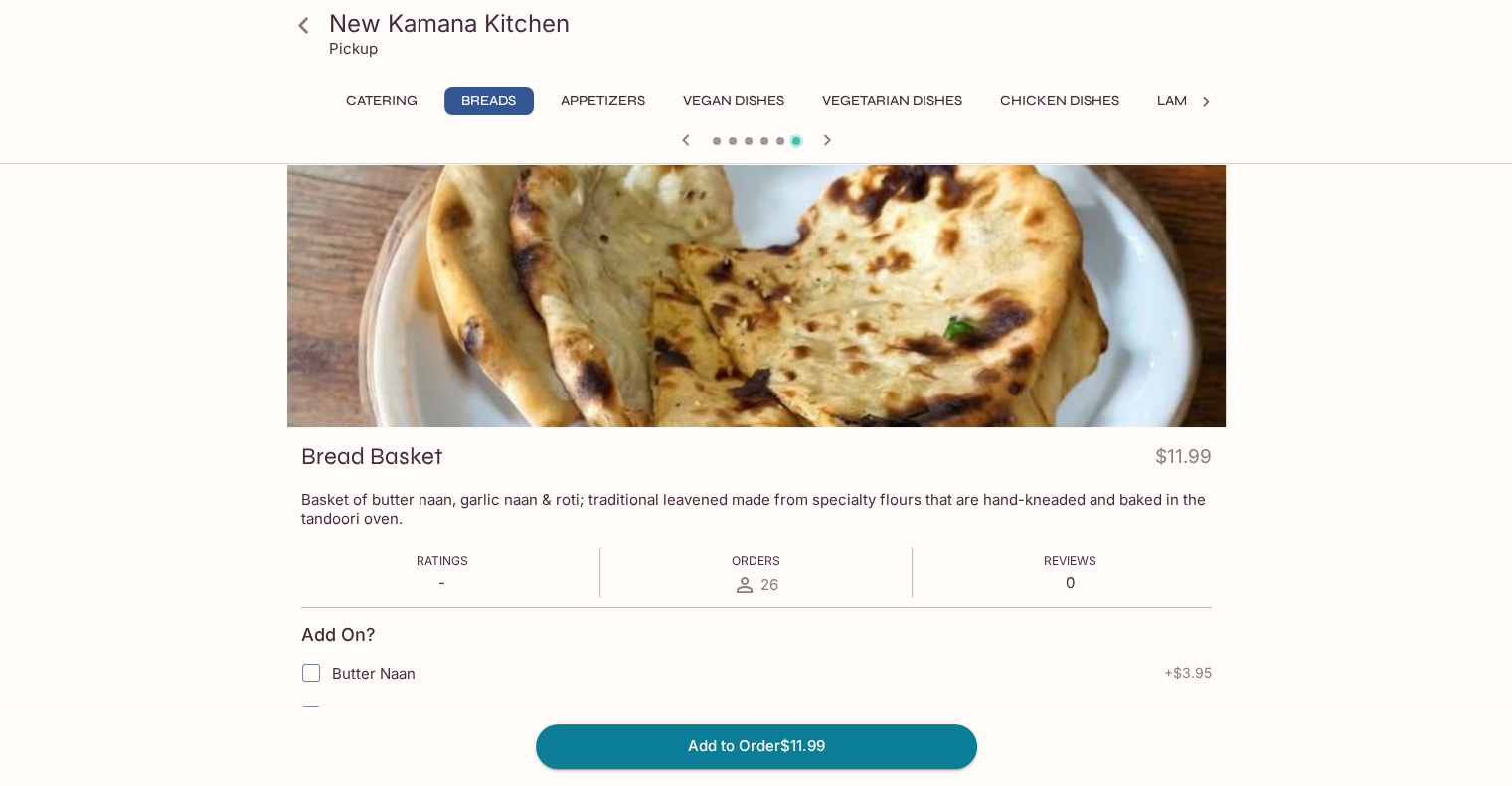 scroll, scrollTop: 0, scrollLeft: 0, axis: both 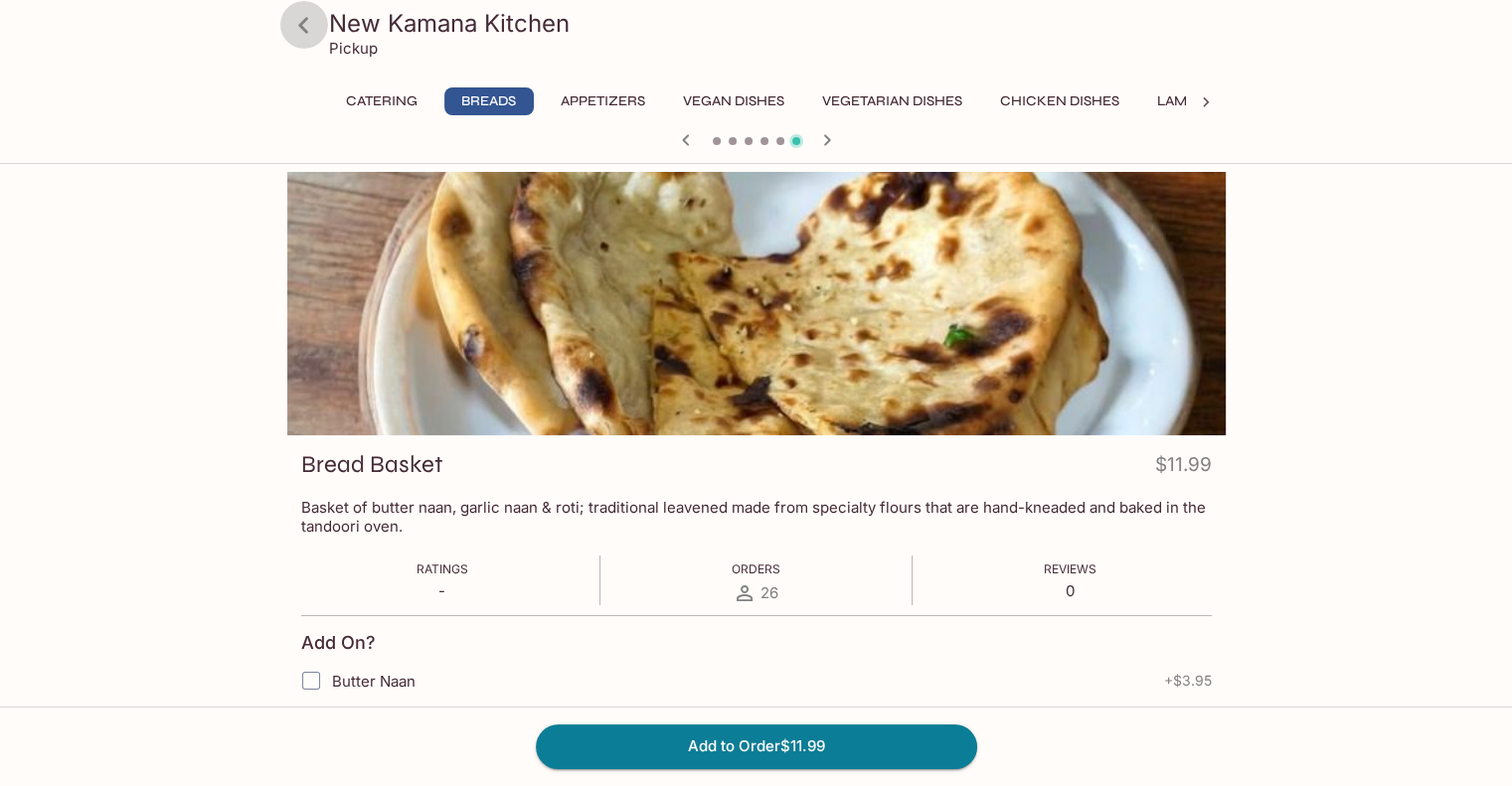 click 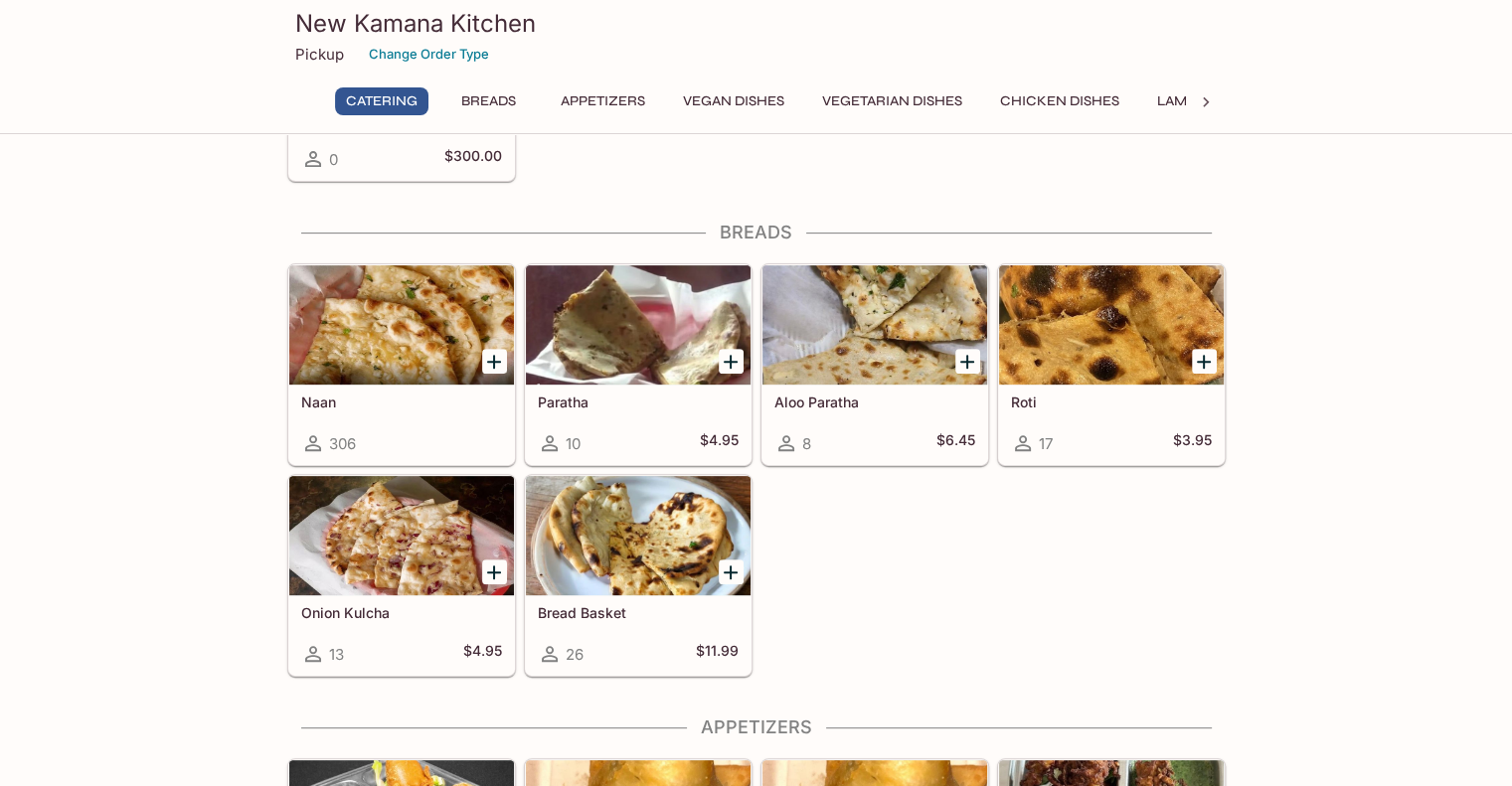 scroll, scrollTop: 700, scrollLeft: 0, axis: vertical 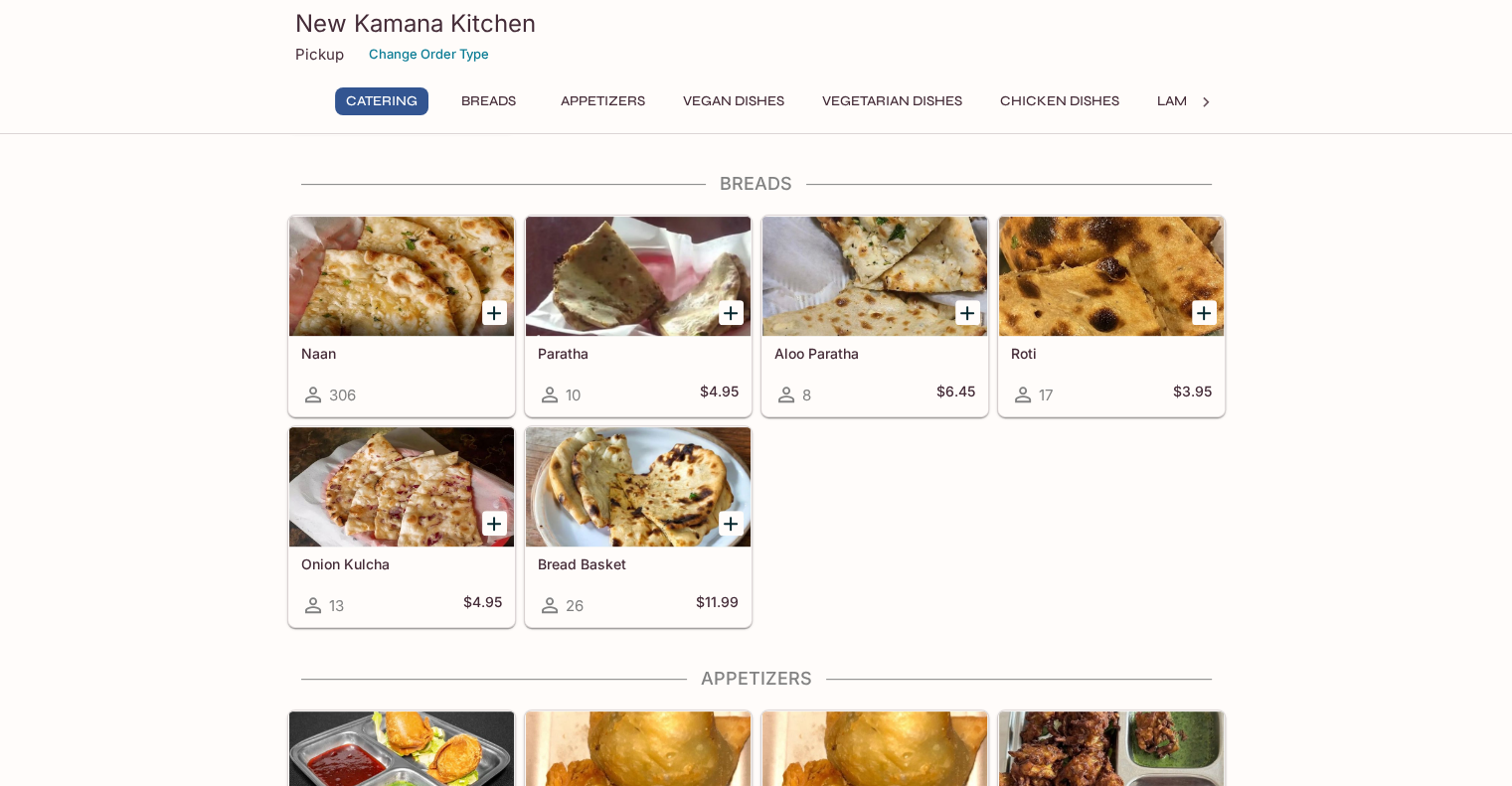 click 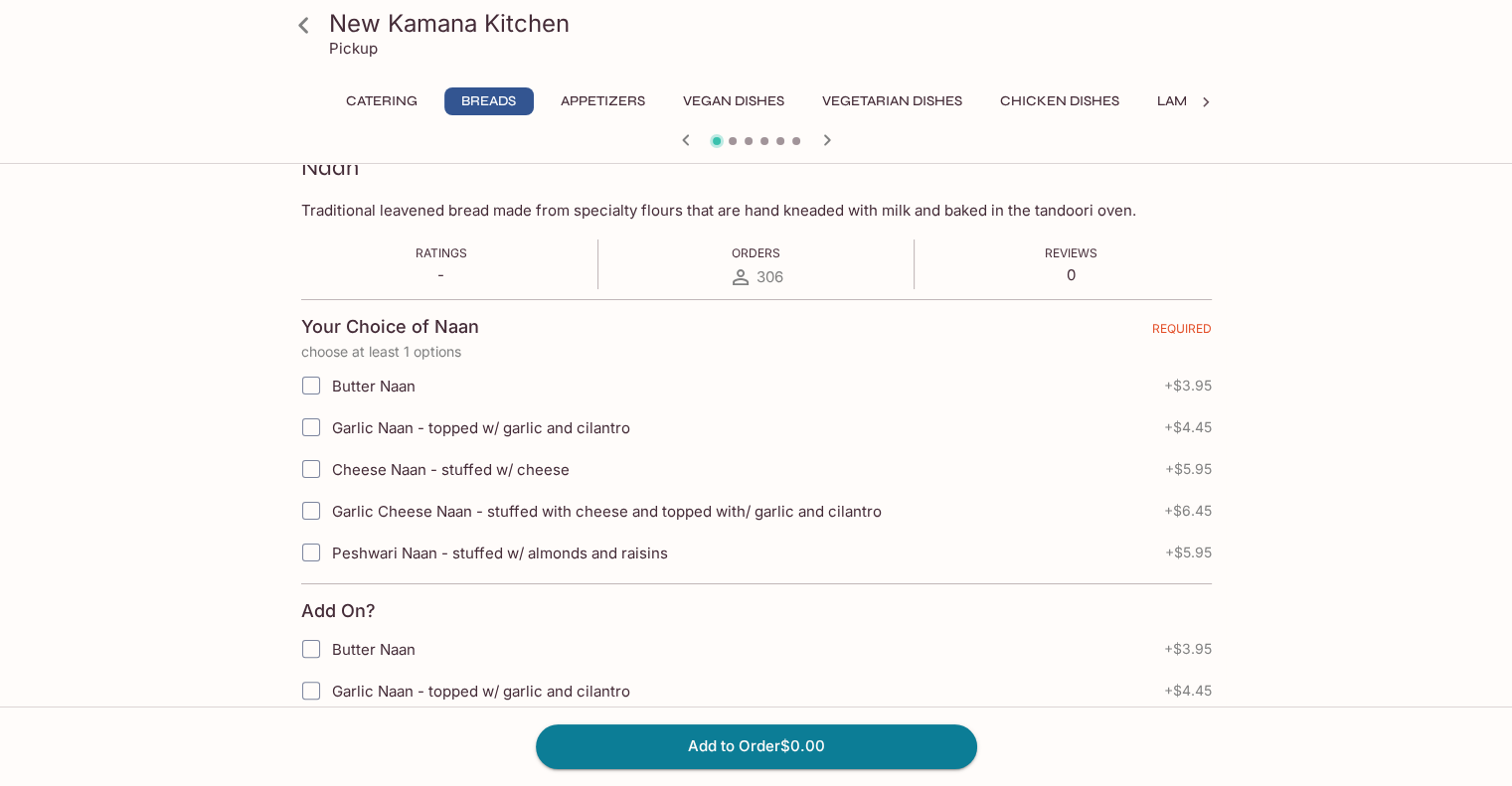 scroll, scrollTop: 362, scrollLeft: 0, axis: vertical 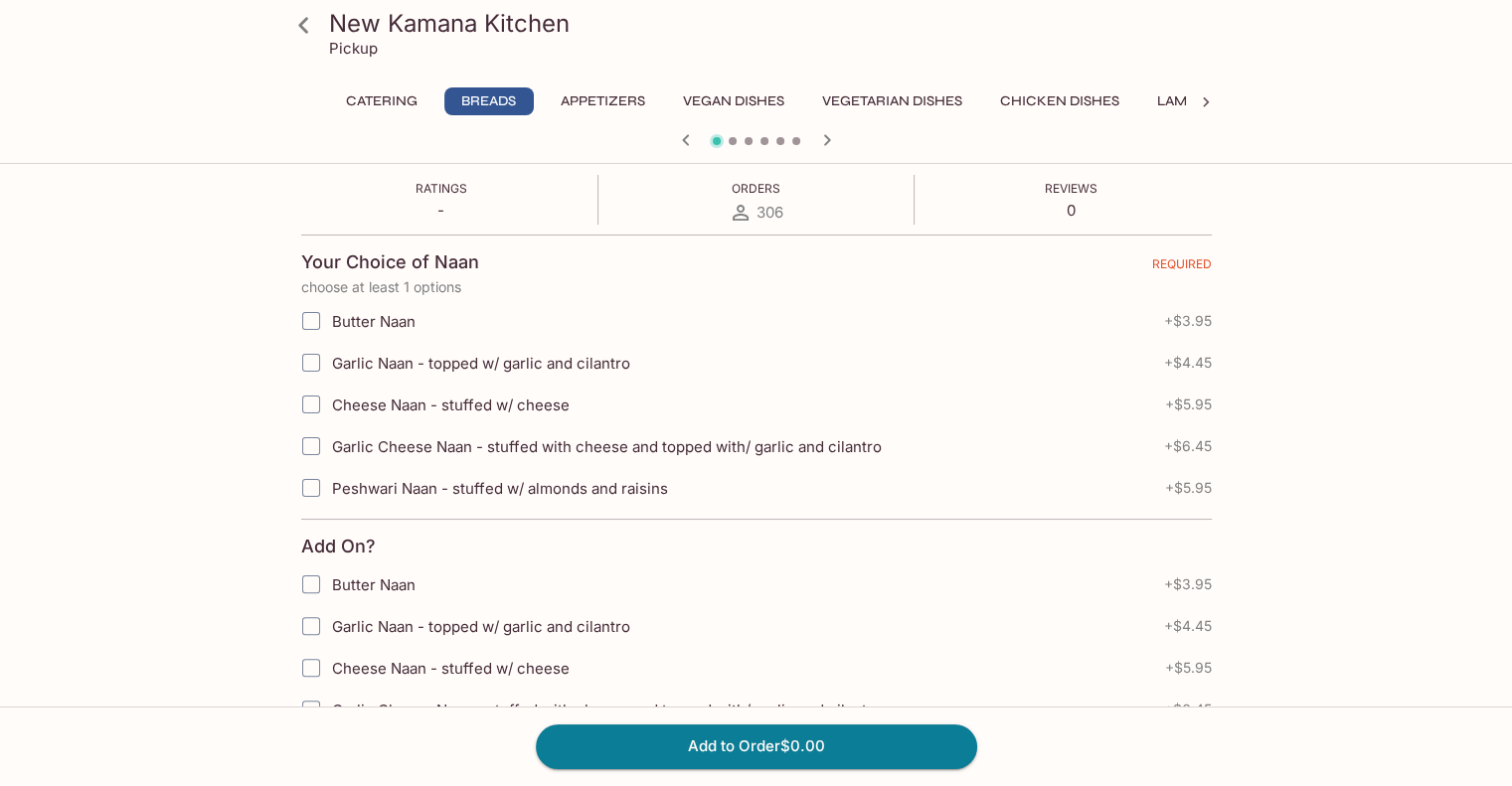 click on "Butter Naan" at bounding box center (311, 321) 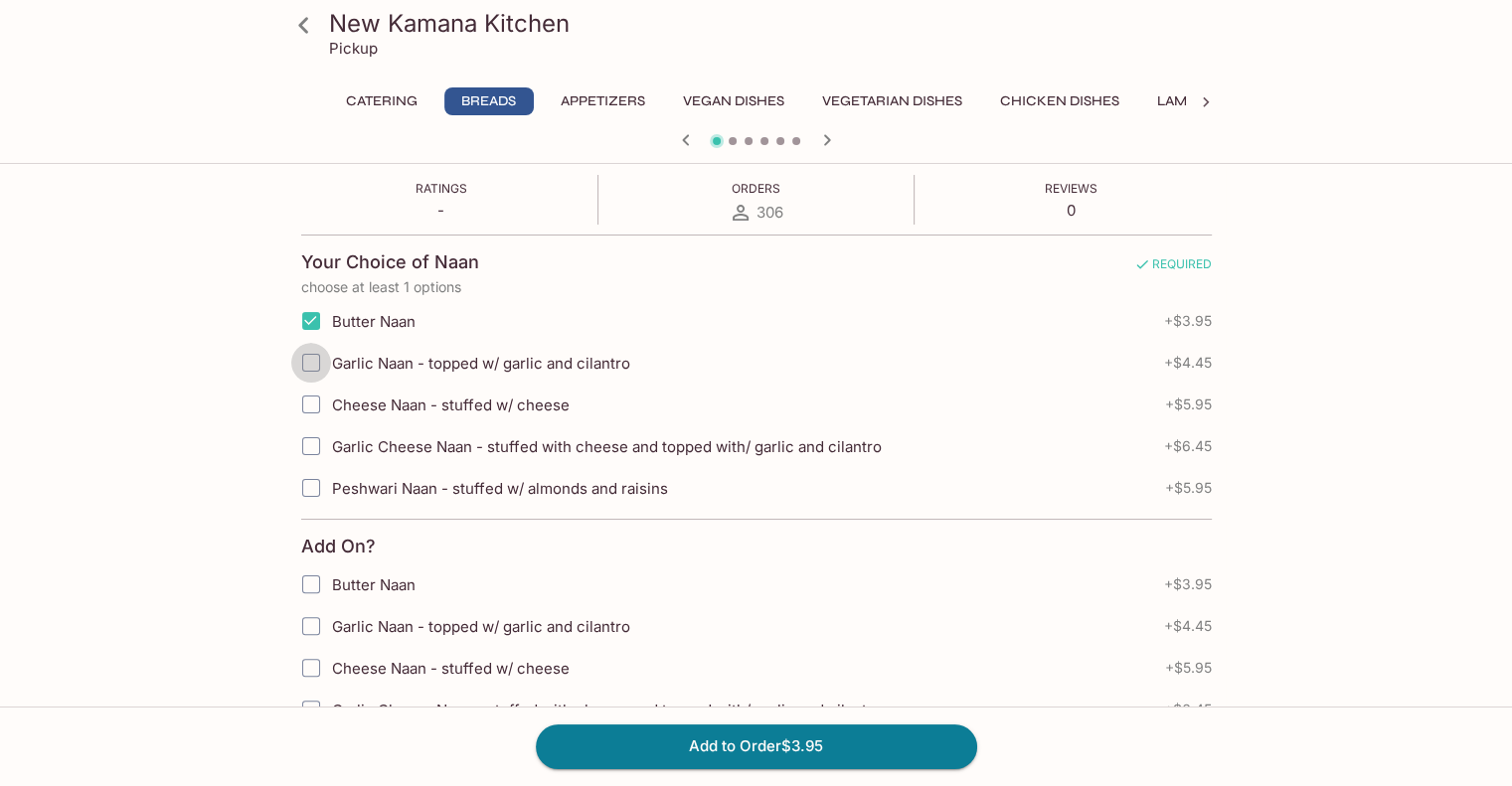 click on "Garlic Naan - topped w/ garlic and cilantro" at bounding box center (311, 363) 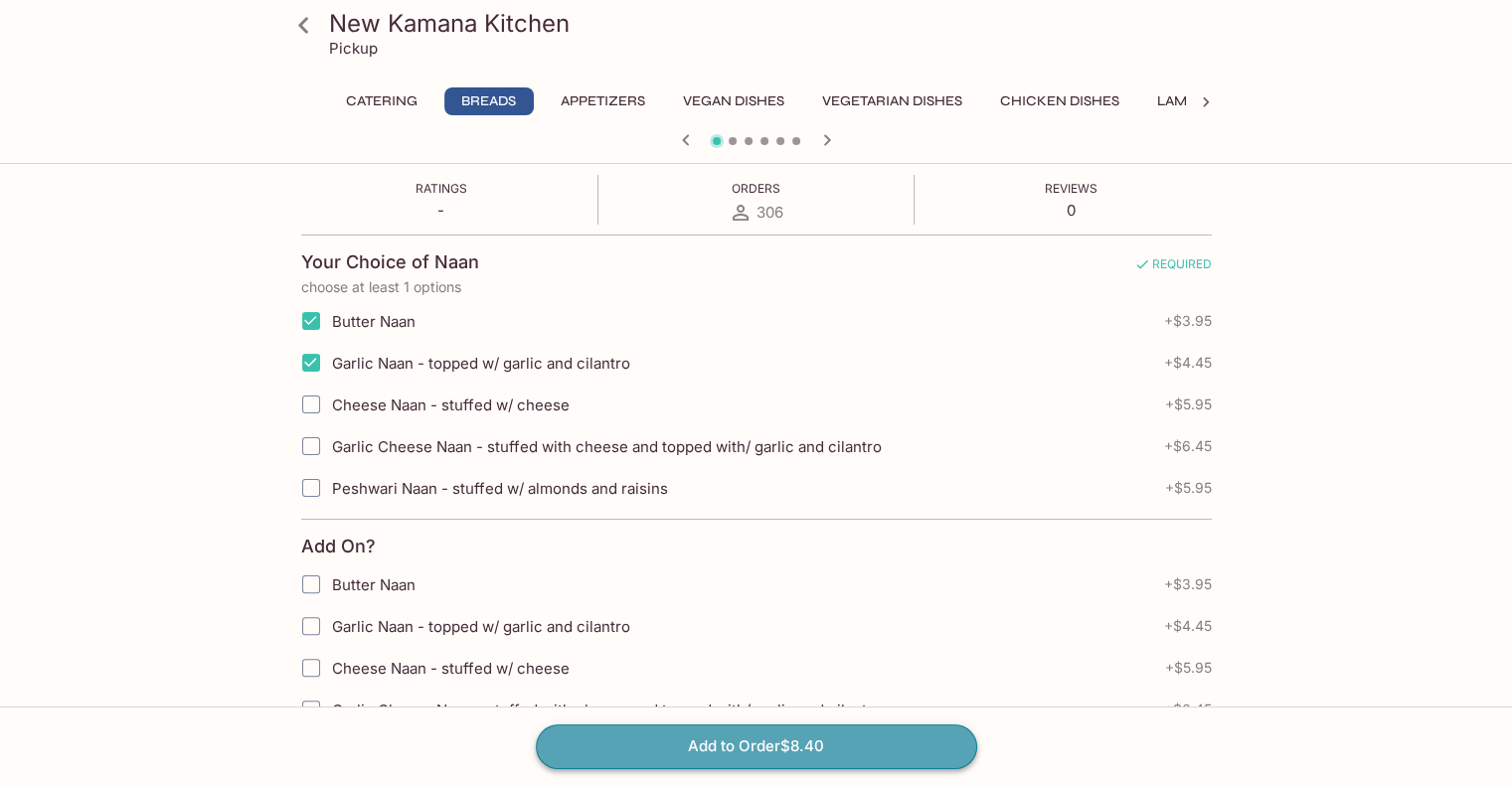 click on "Add to Order  $8.40" at bounding box center [756, 746] 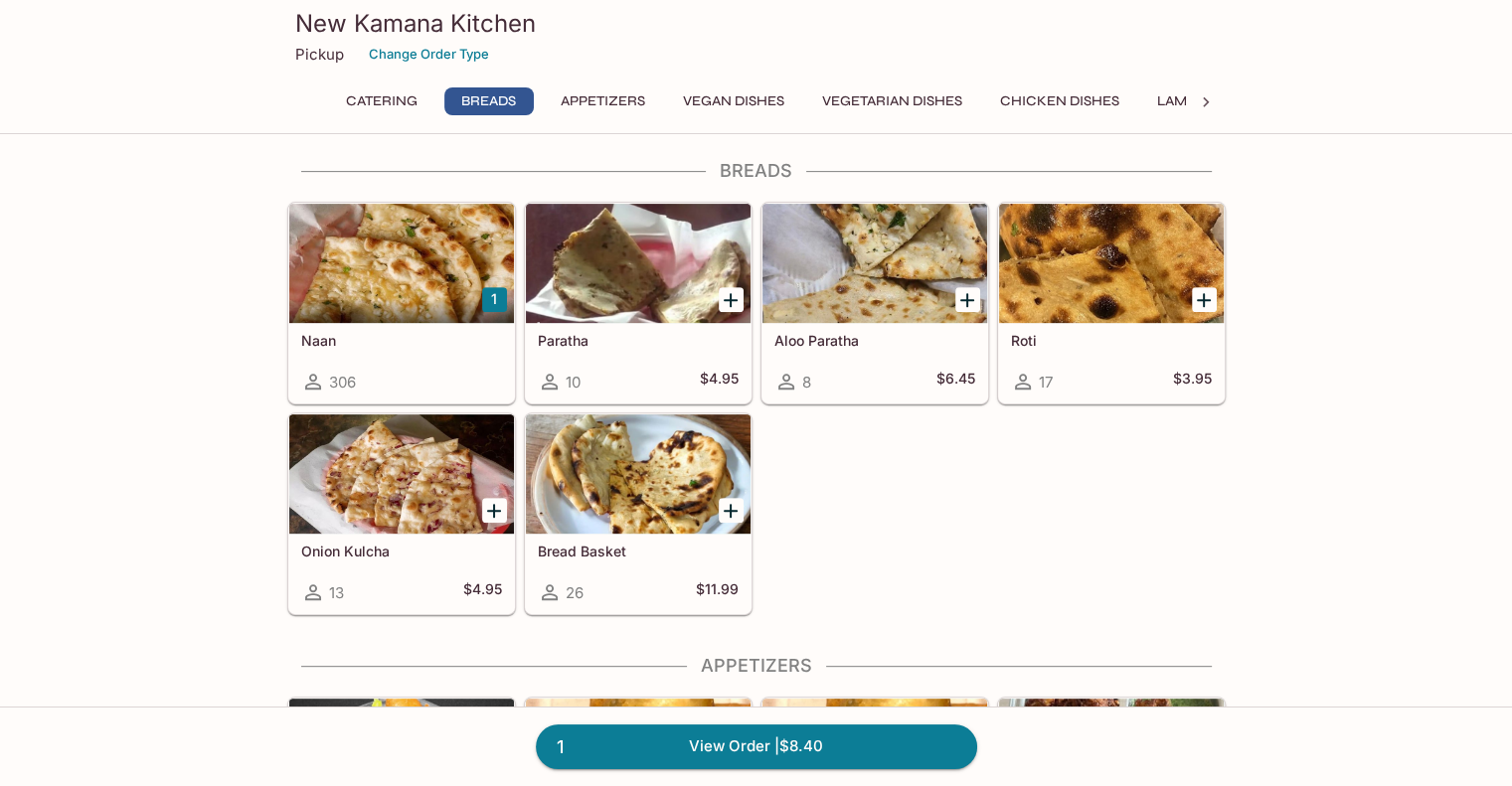 scroll, scrollTop: 711, scrollLeft: 0, axis: vertical 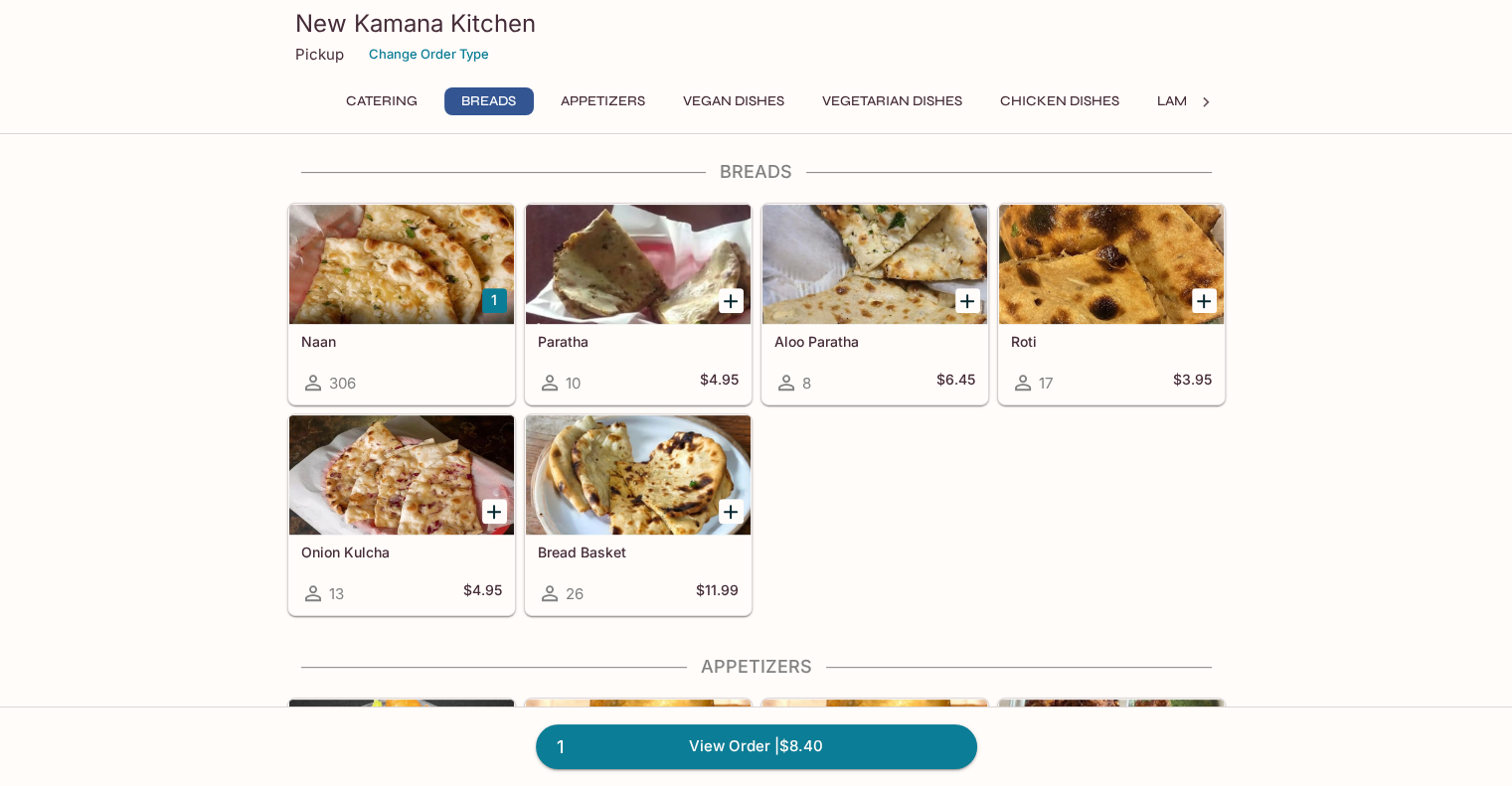 click at bounding box center [402, 264] 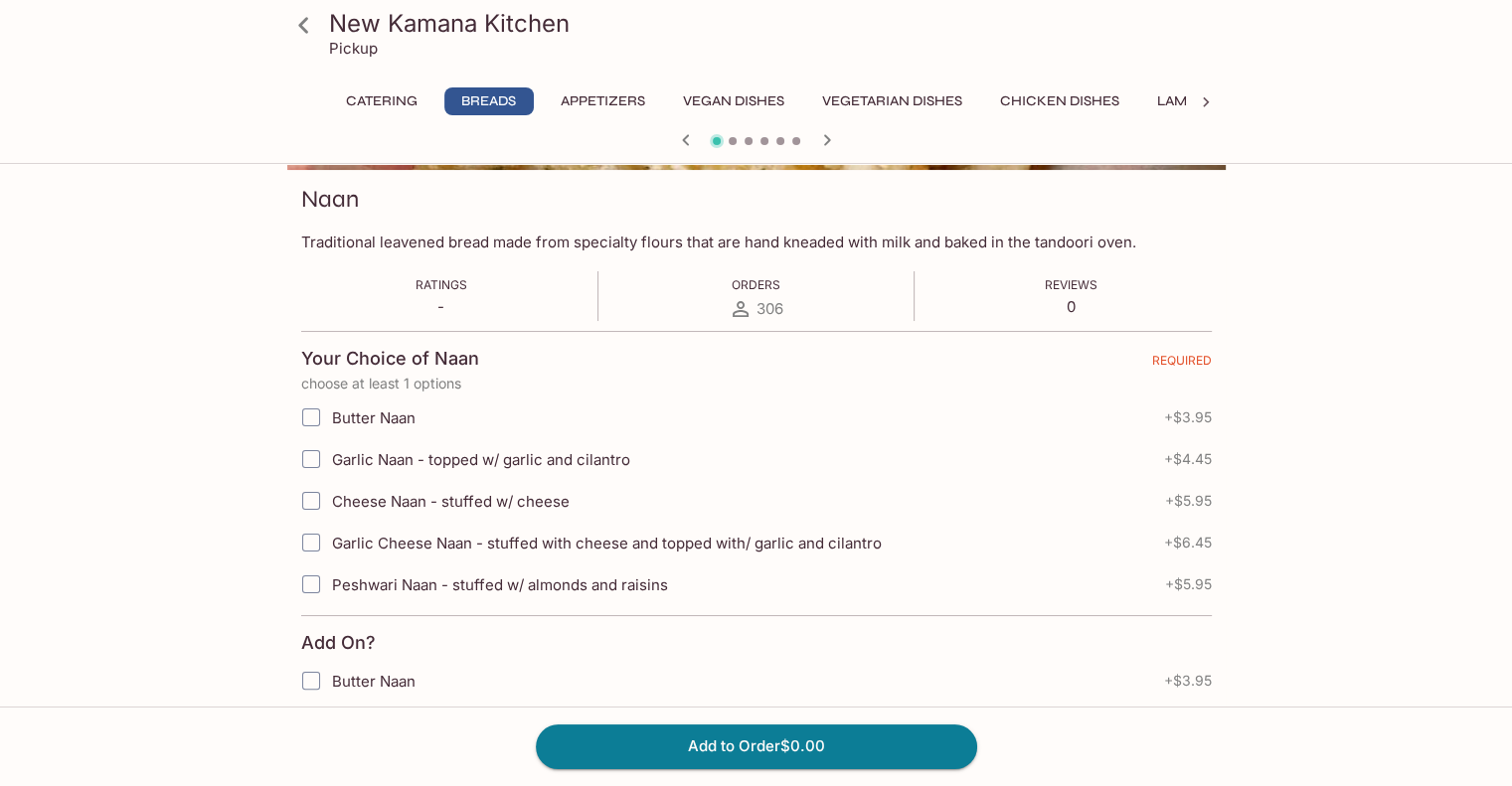 scroll, scrollTop: 266, scrollLeft: 0, axis: vertical 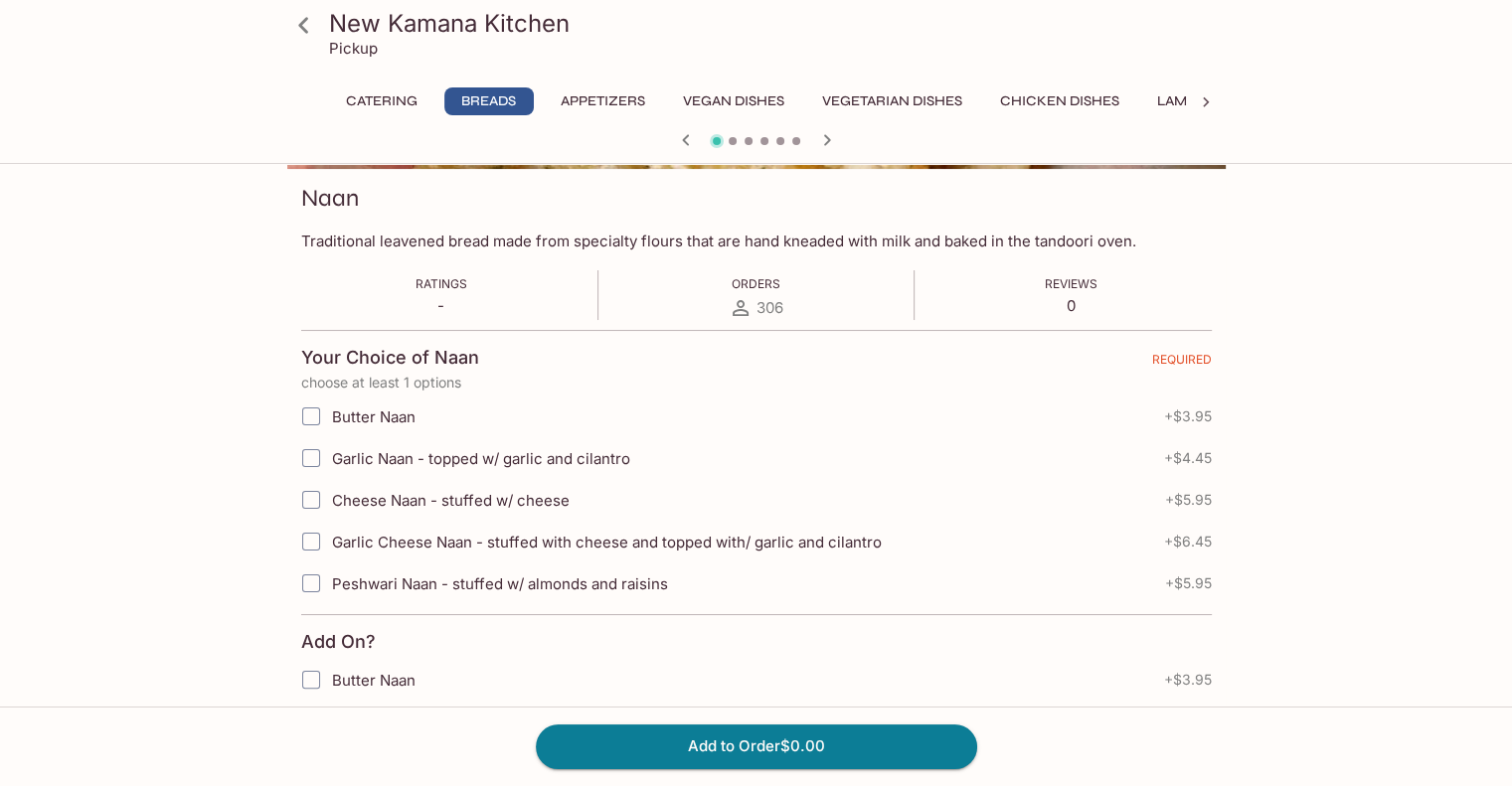 click on "Butter Naan" at bounding box center (311, 416) 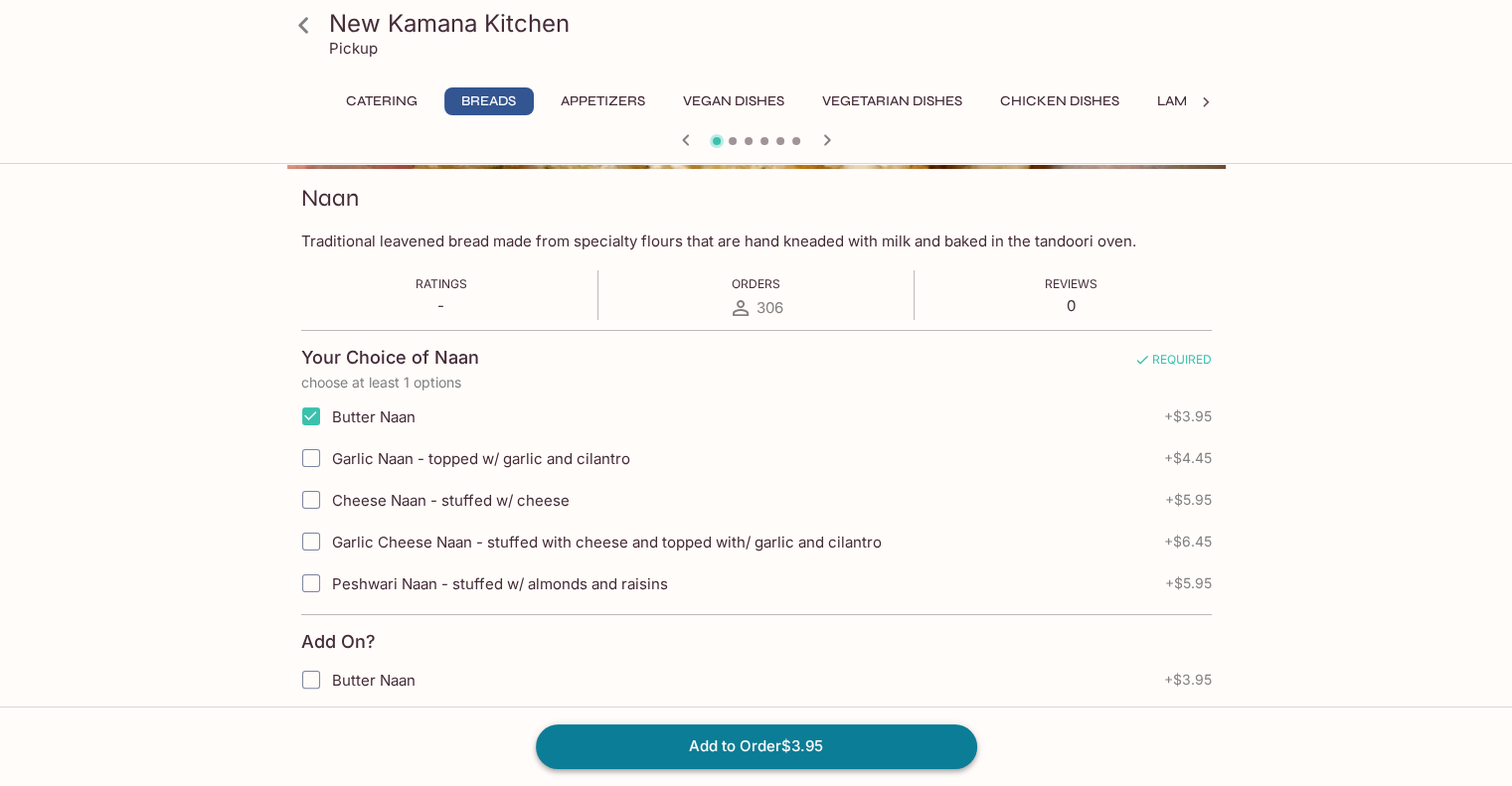 click on "Add to Order  $3.95" at bounding box center (756, 746) 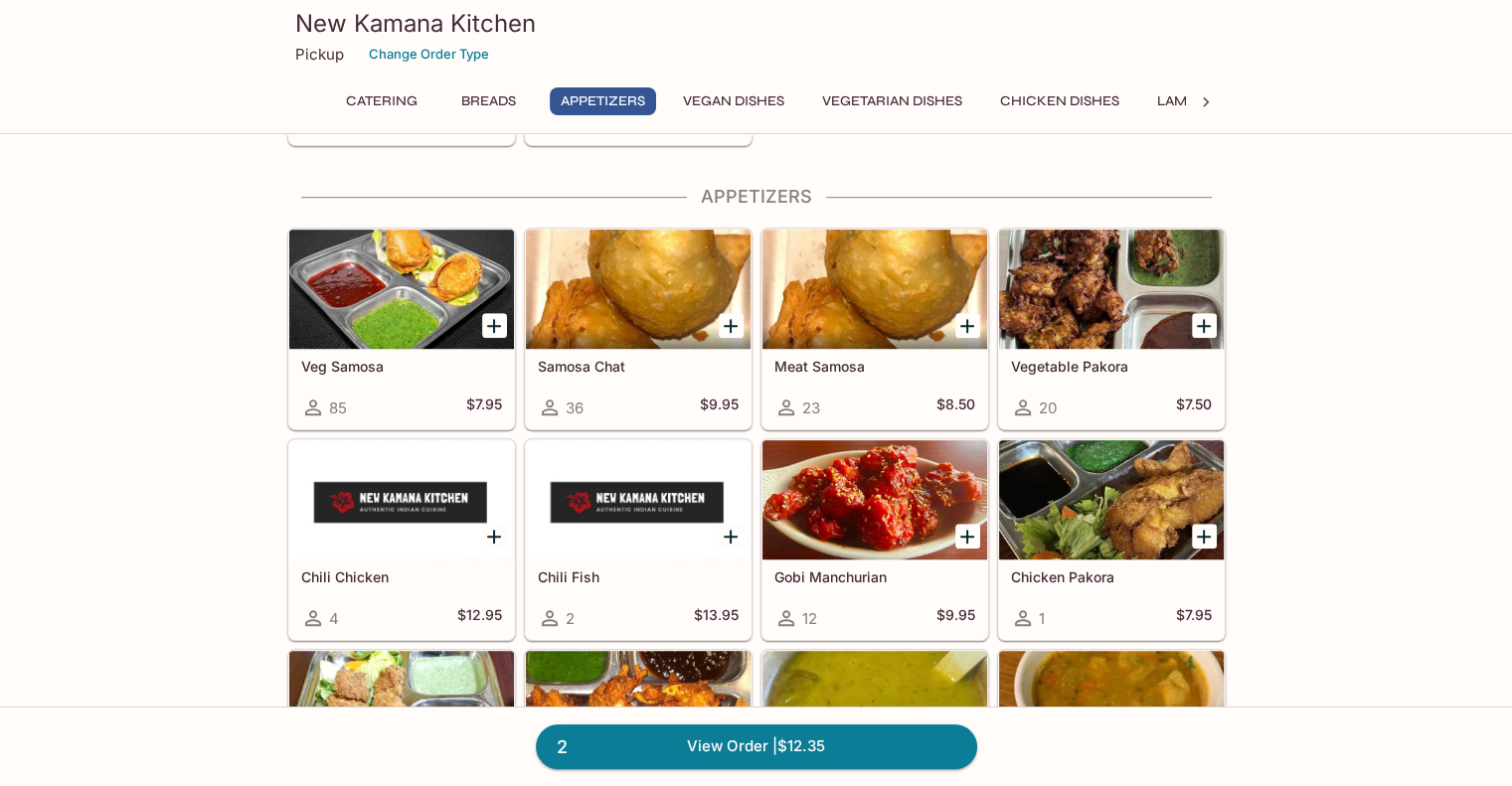 scroll, scrollTop: 1198, scrollLeft: 0, axis: vertical 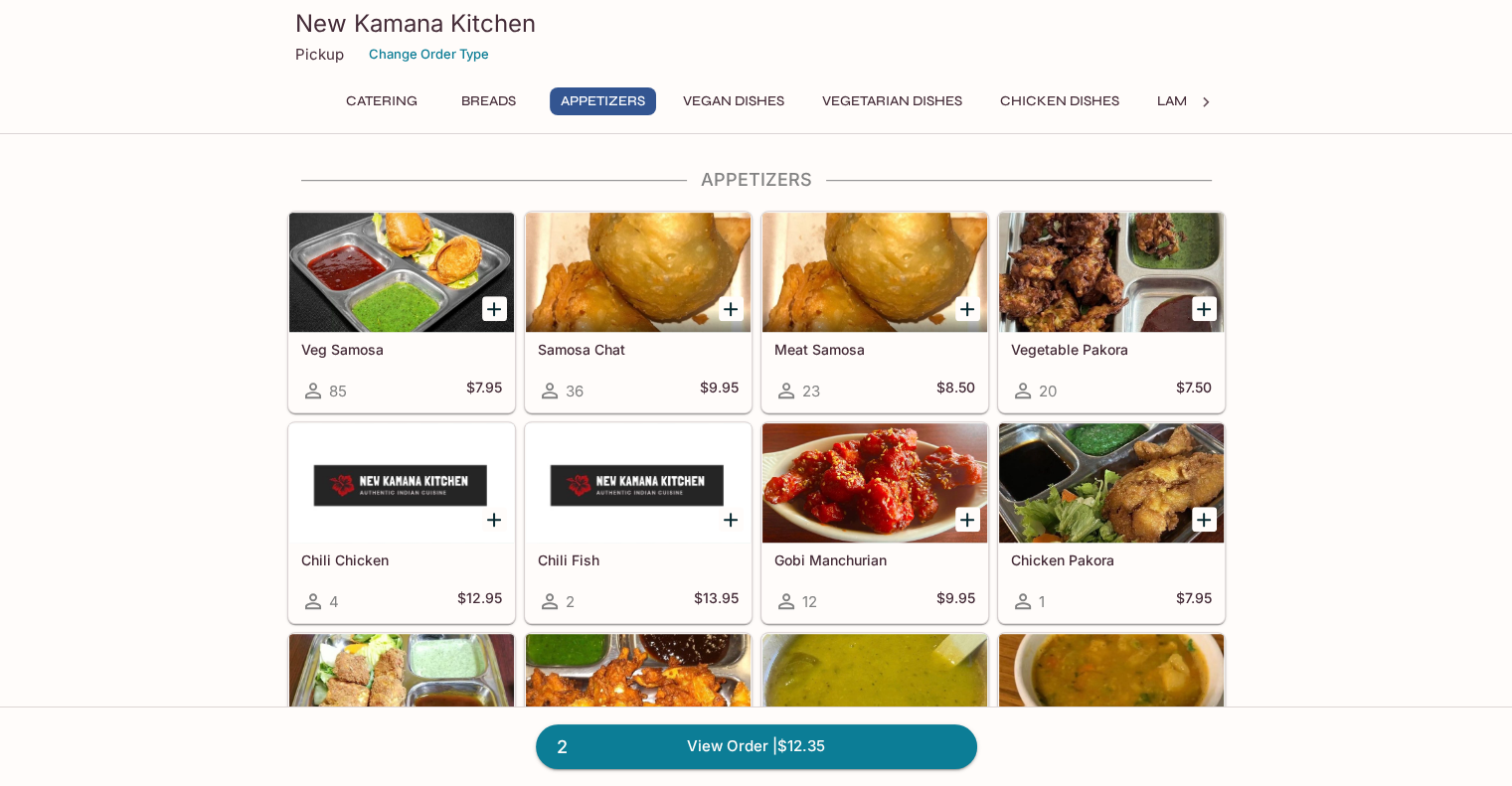 click at bounding box center [402, 272] 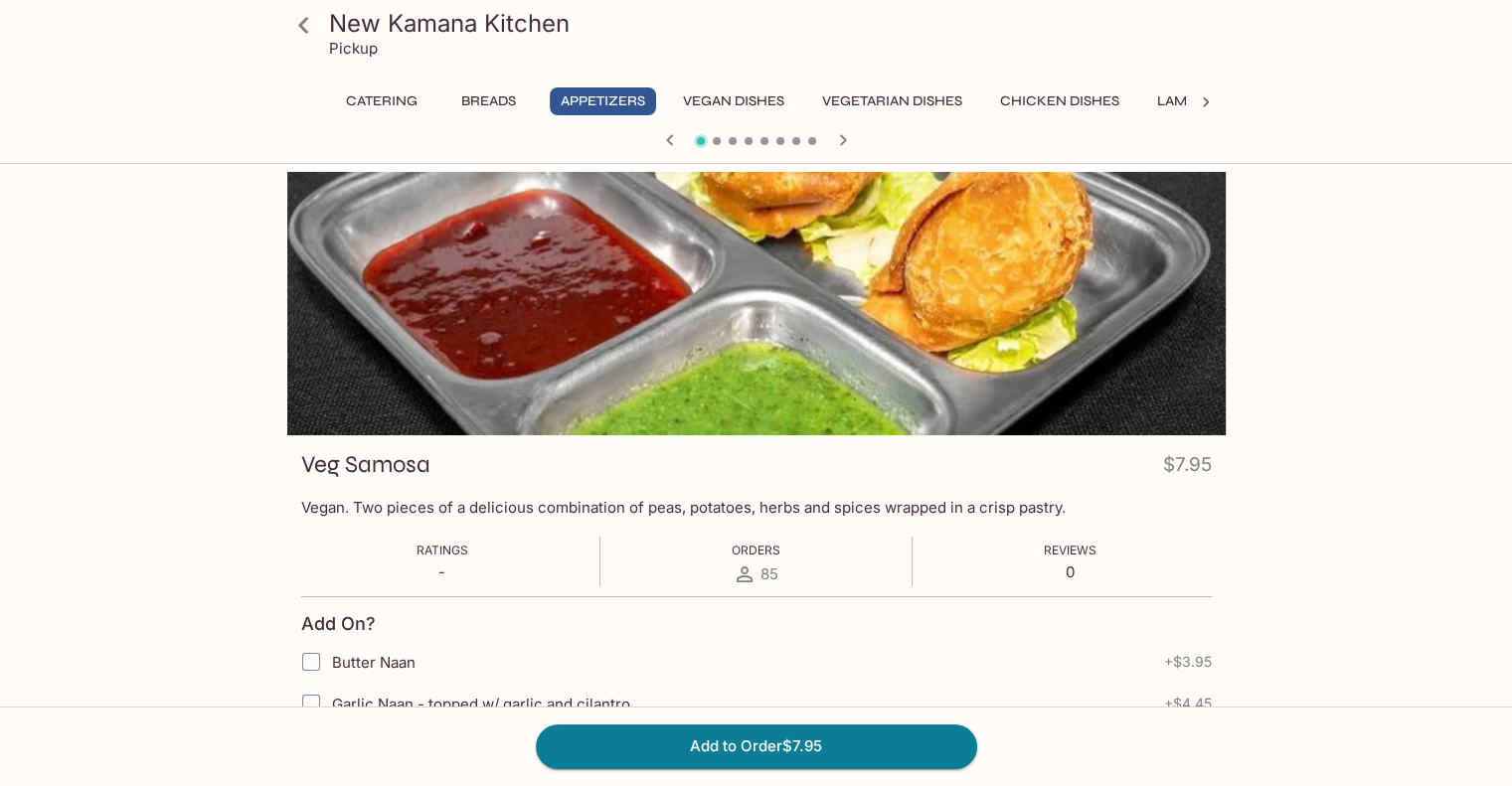 scroll, scrollTop: 891, scrollLeft: 0, axis: vertical 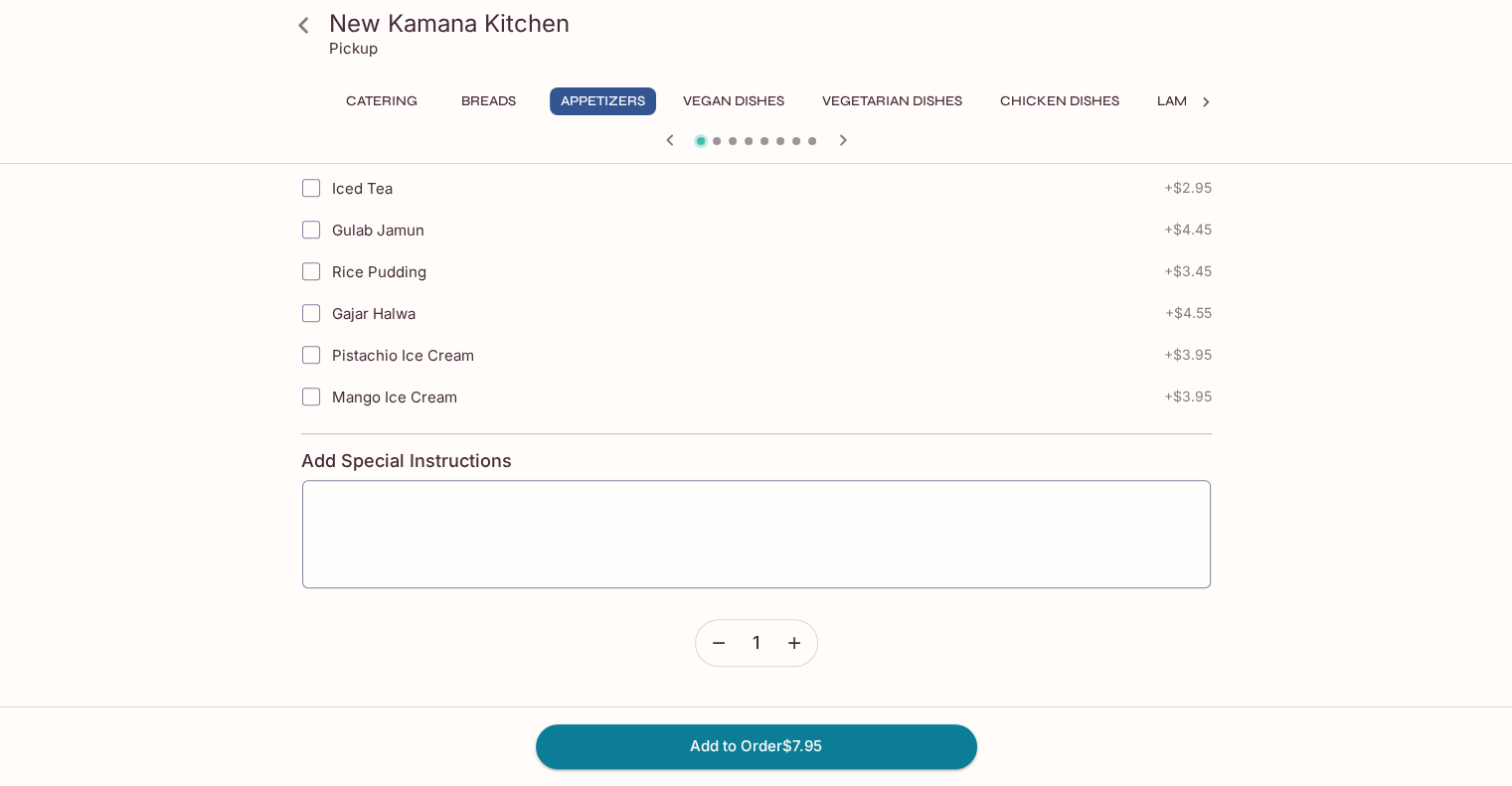 click 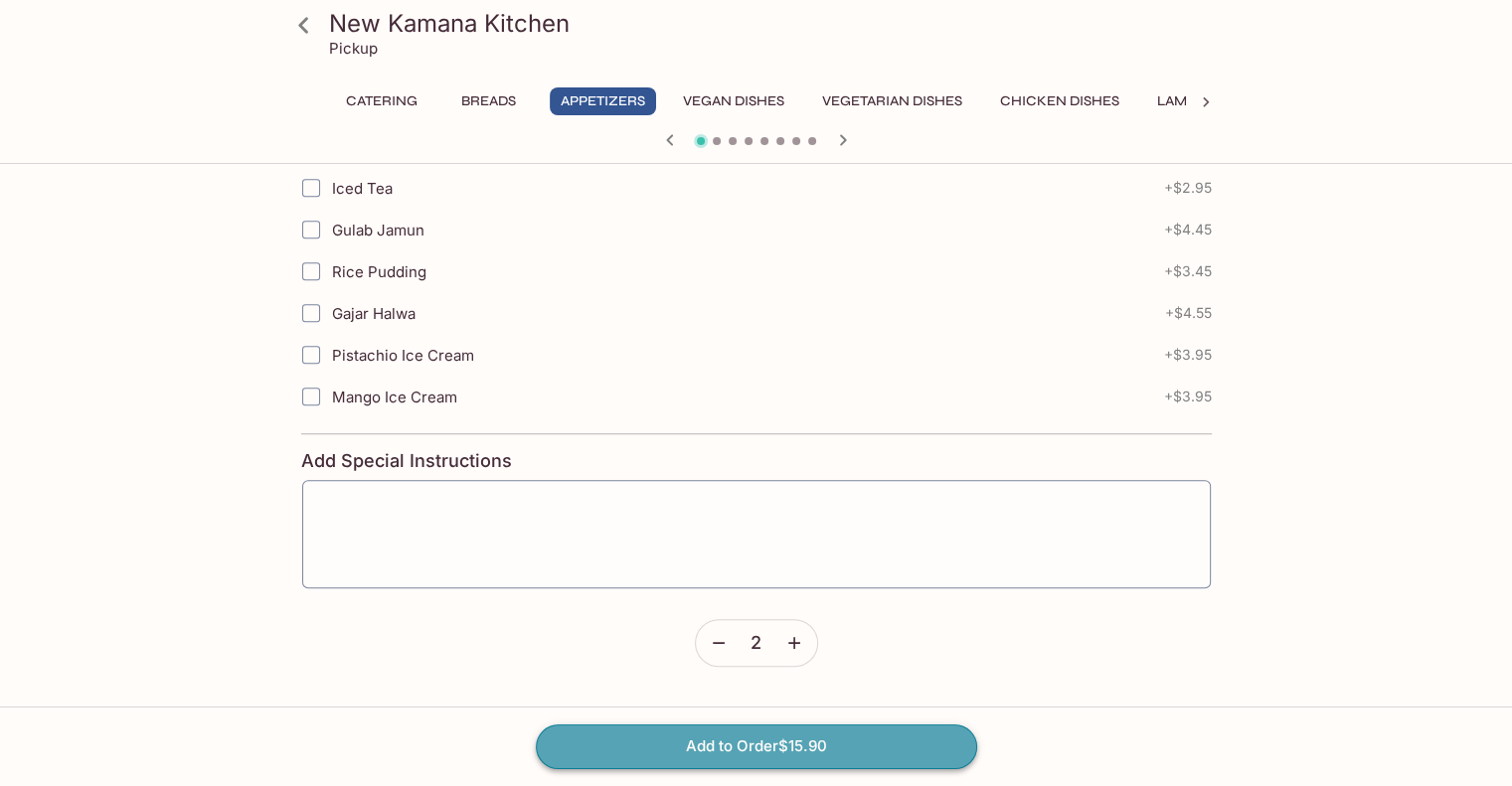click on "Add to Order  $15.90" at bounding box center (756, 746) 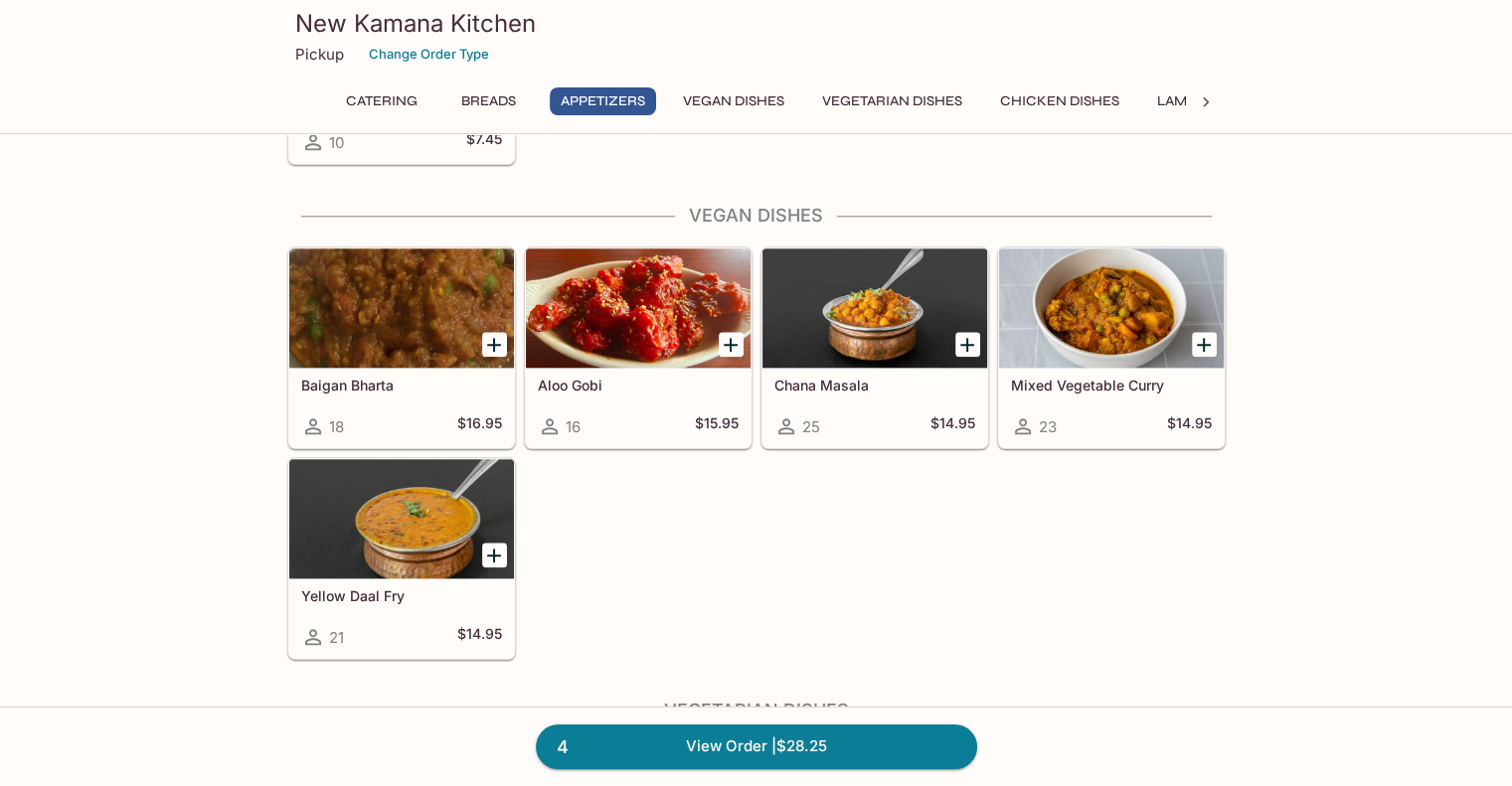 scroll, scrollTop: 2081, scrollLeft: 0, axis: vertical 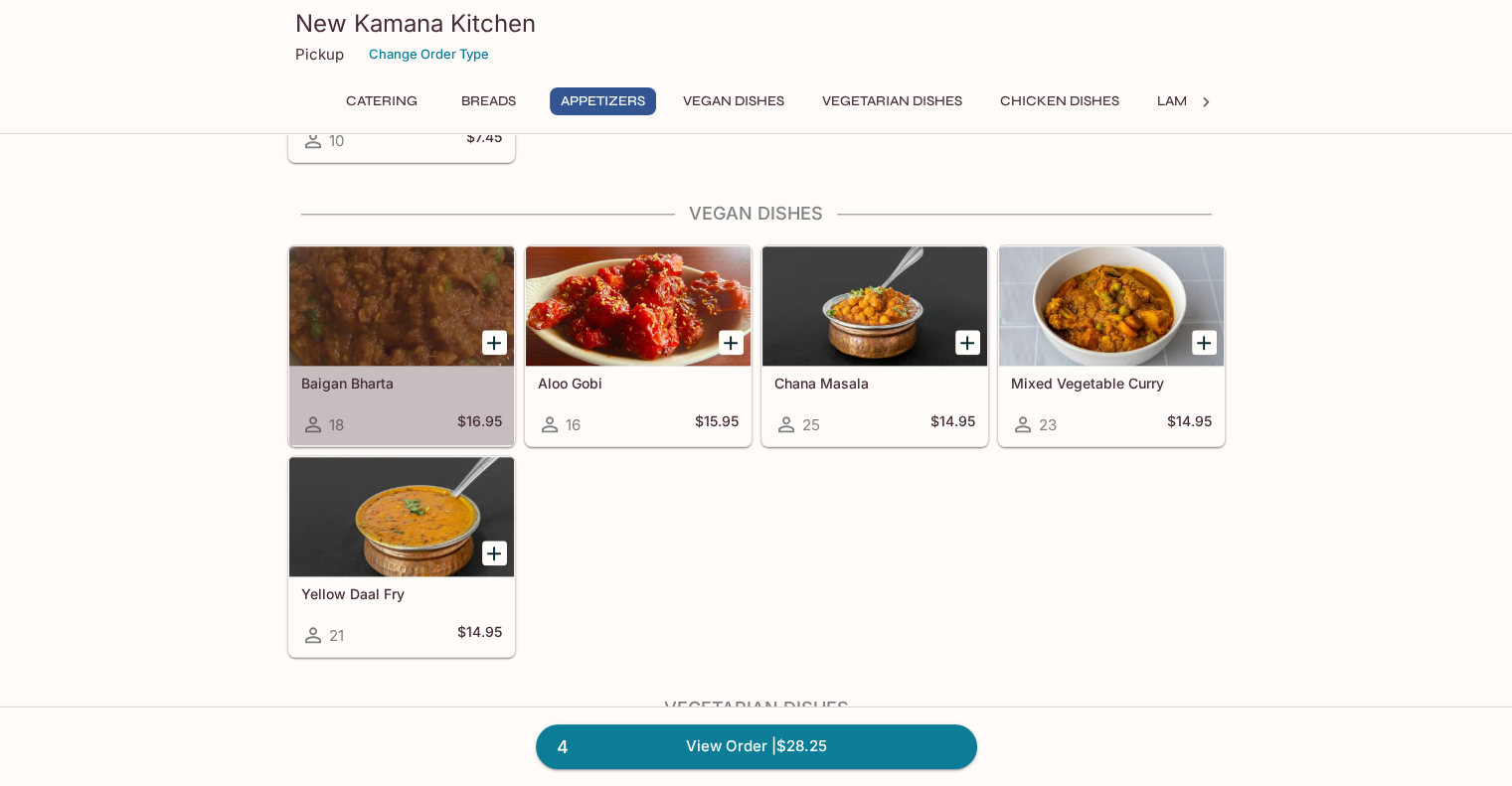 click at bounding box center [402, 306] 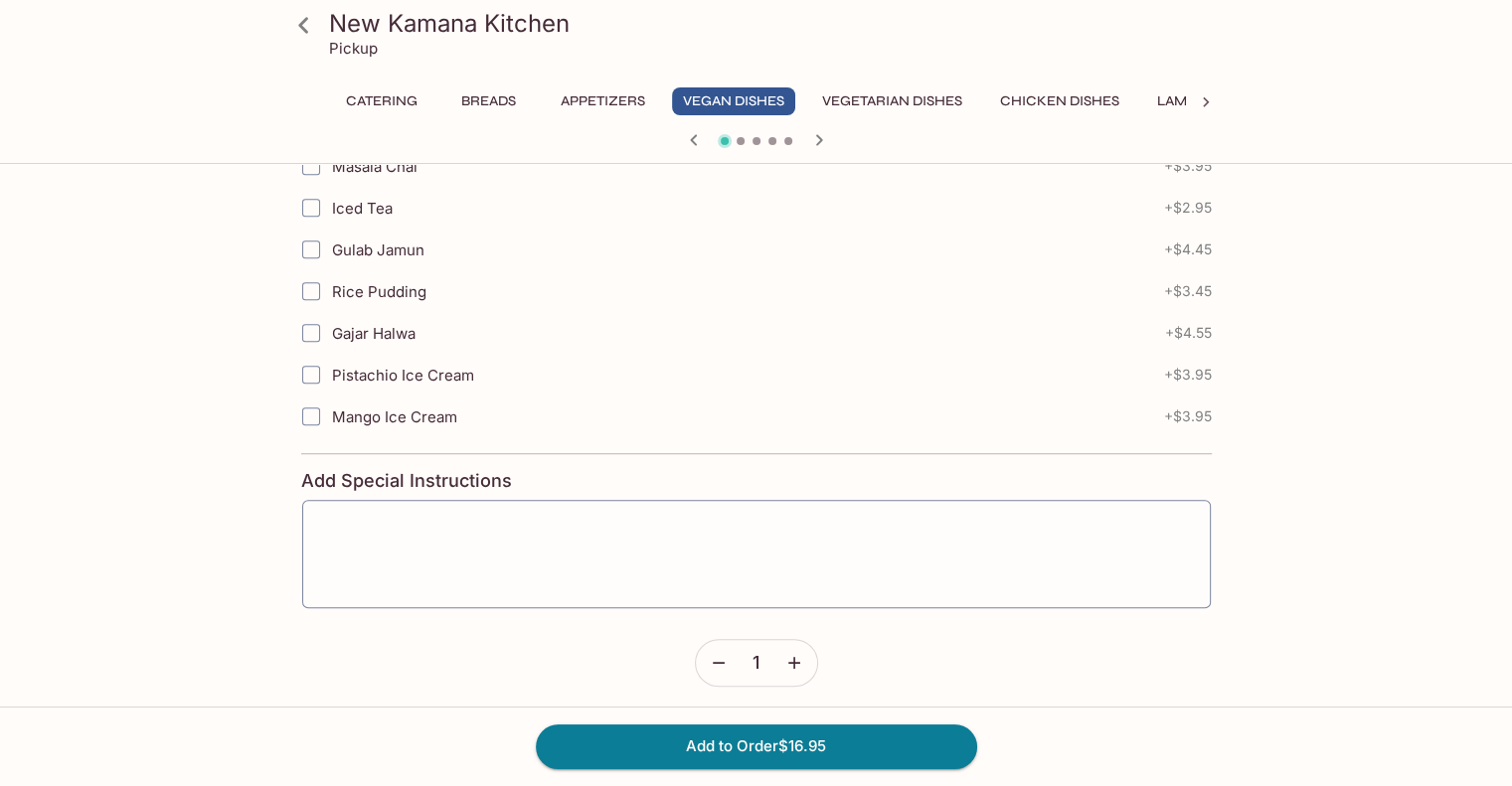 scroll, scrollTop: 891, scrollLeft: 0, axis: vertical 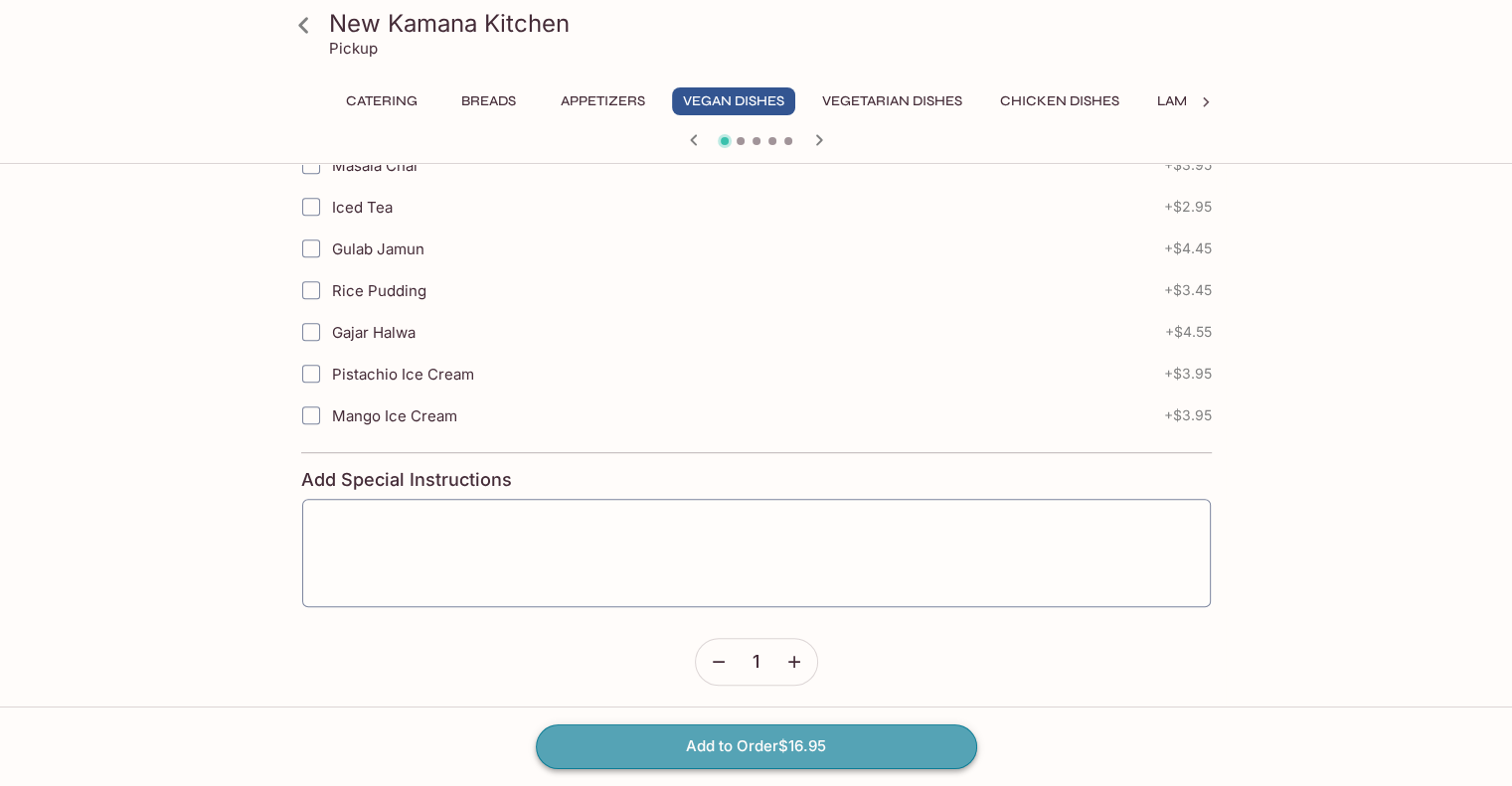 click on "Add to Order  $16.95" at bounding box center [756, 746] 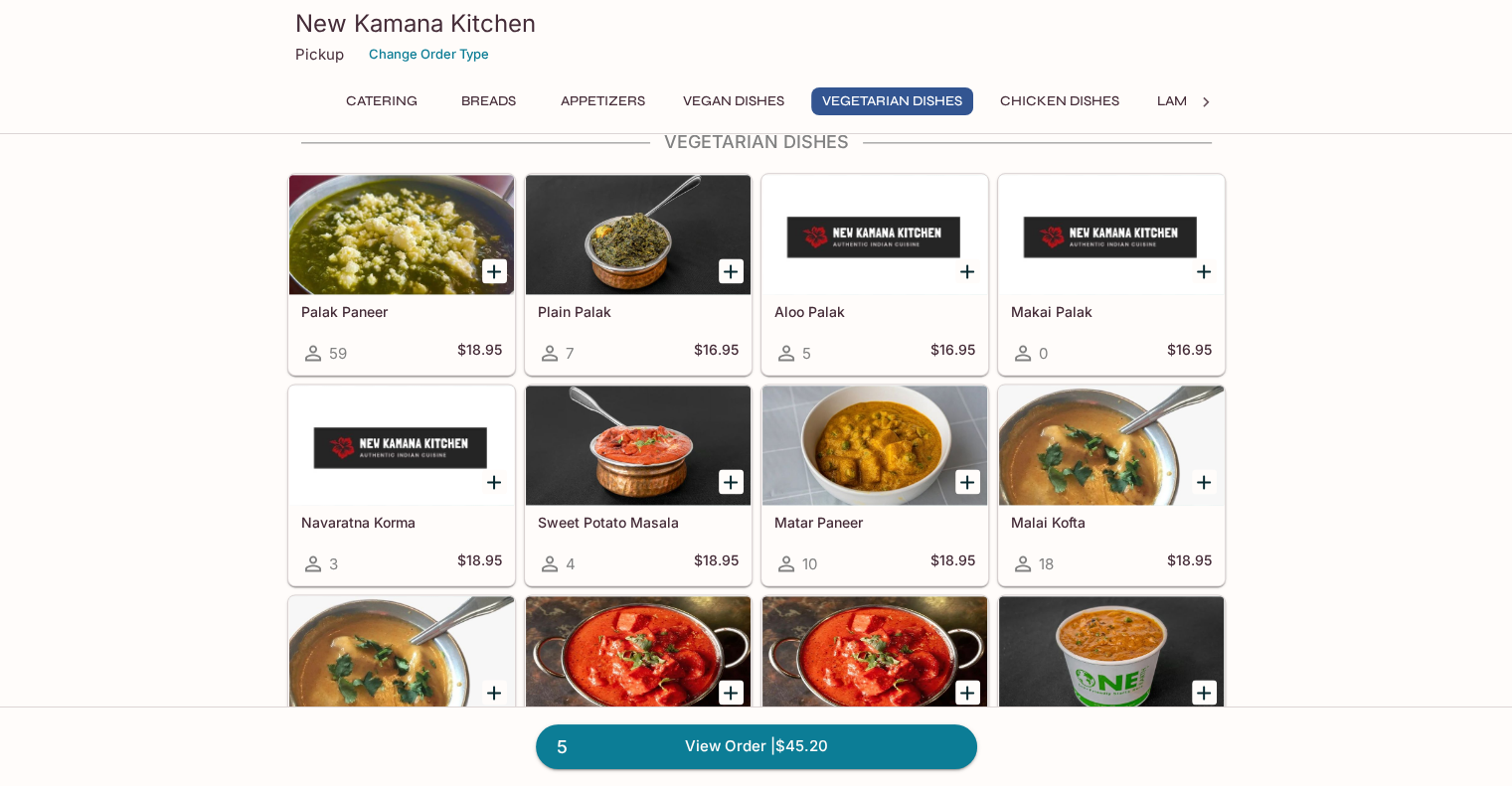 scroll, scrollTop: 2645, scrollLeft: 0, axis: vertical 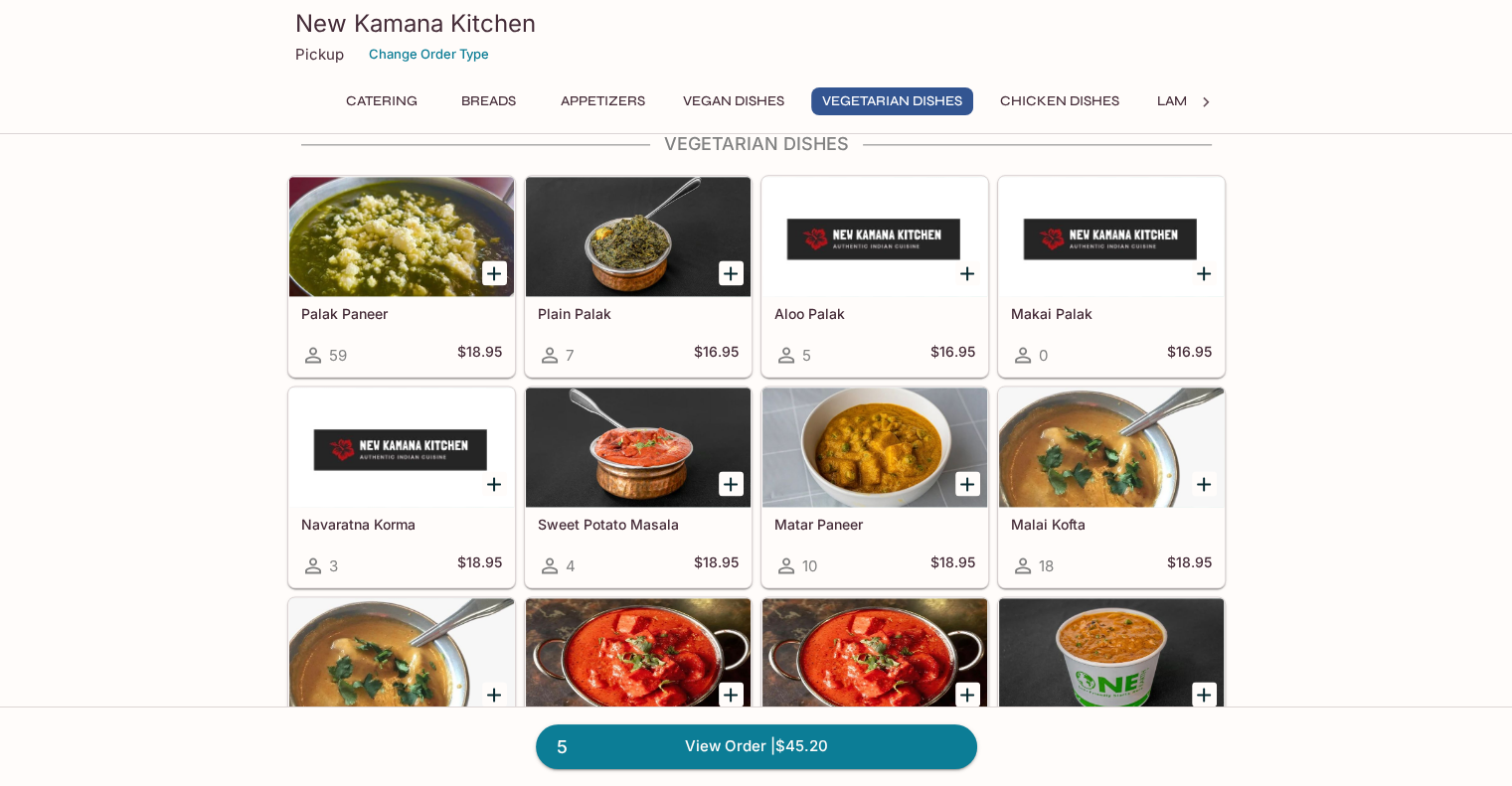 click 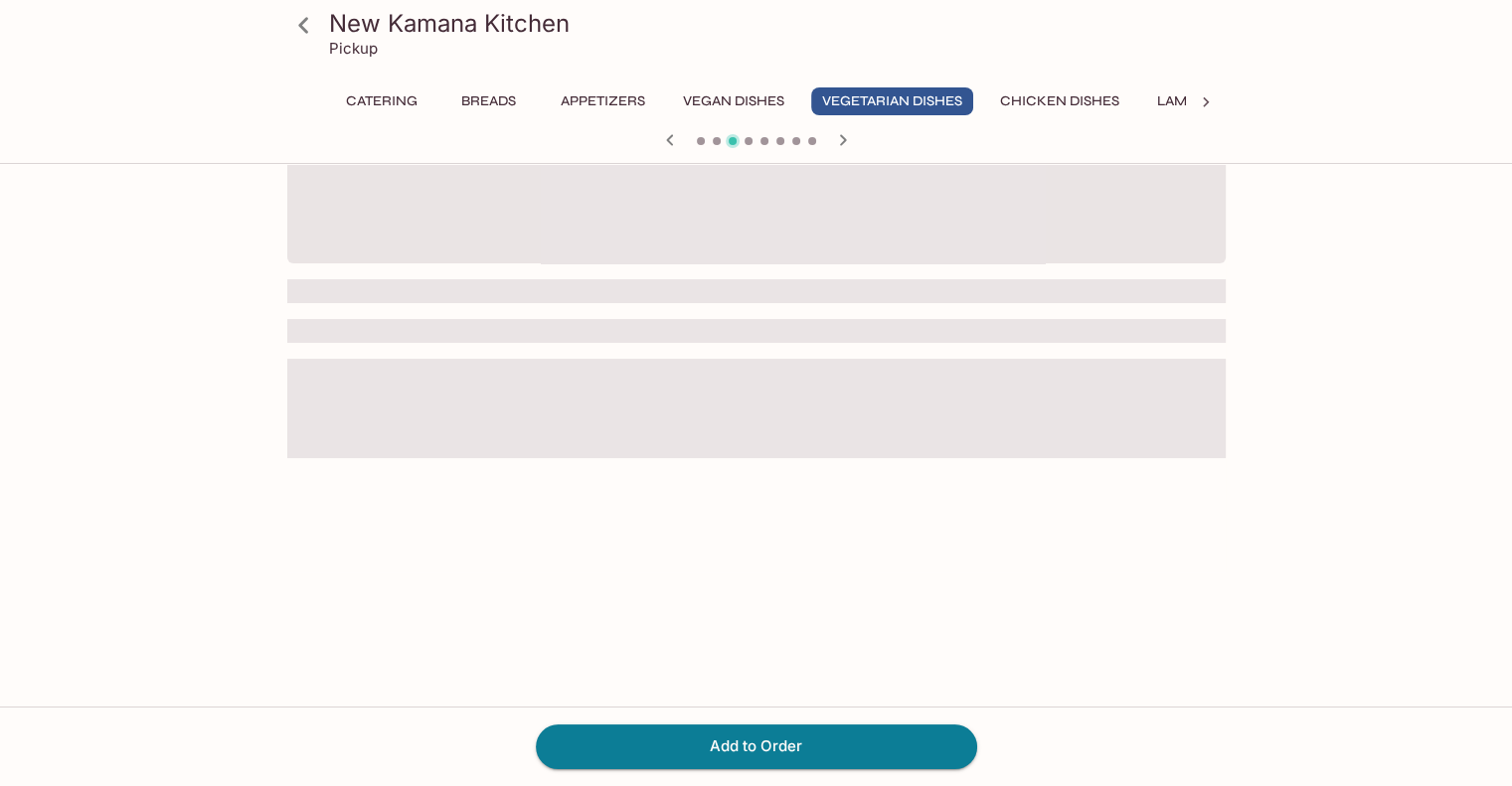 scroll, scrollTop: 0, scrollLeft: 0, axis: both 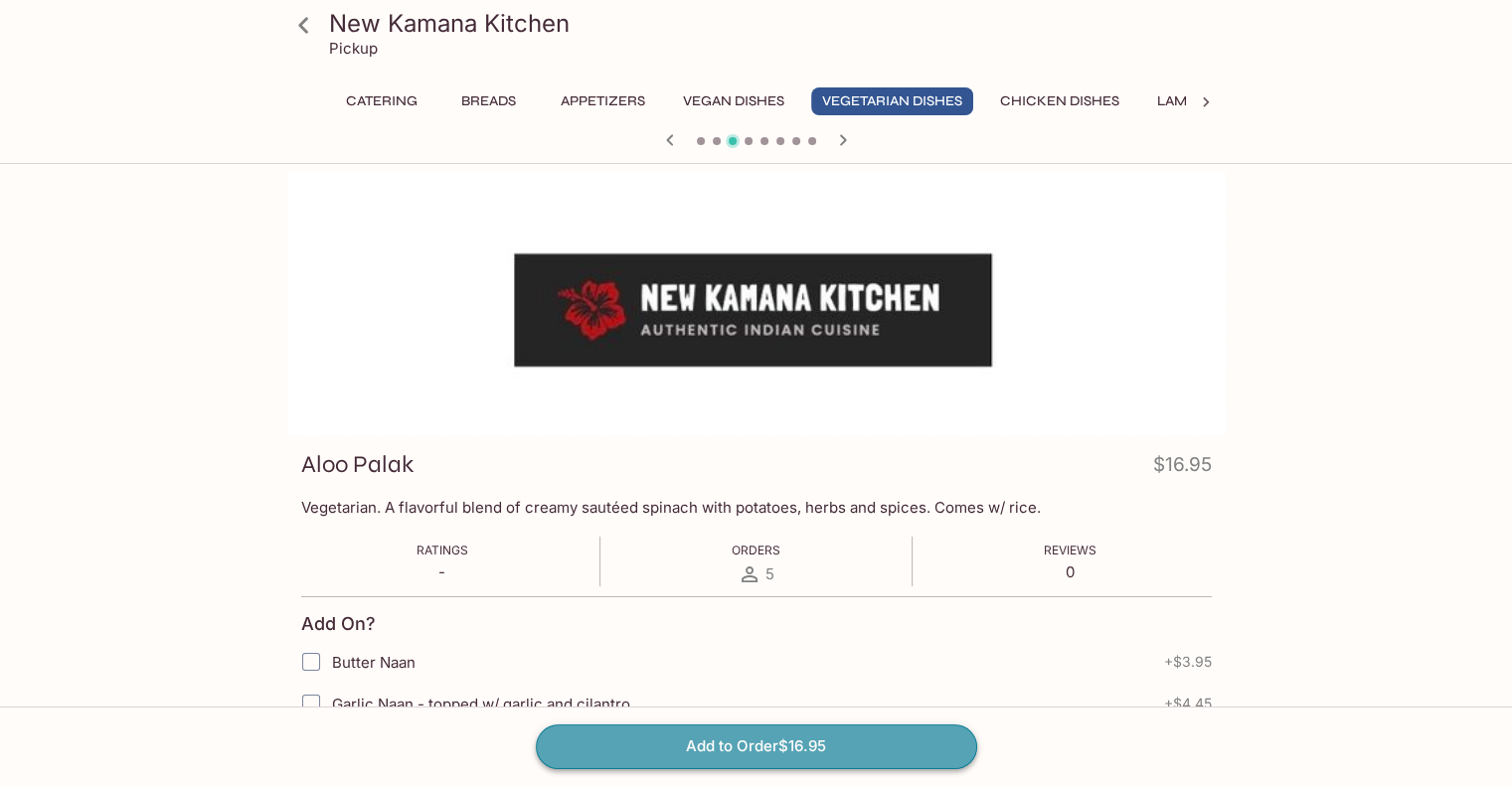 click on "Add to Order  $16.95" at bounding box center [756, 746] 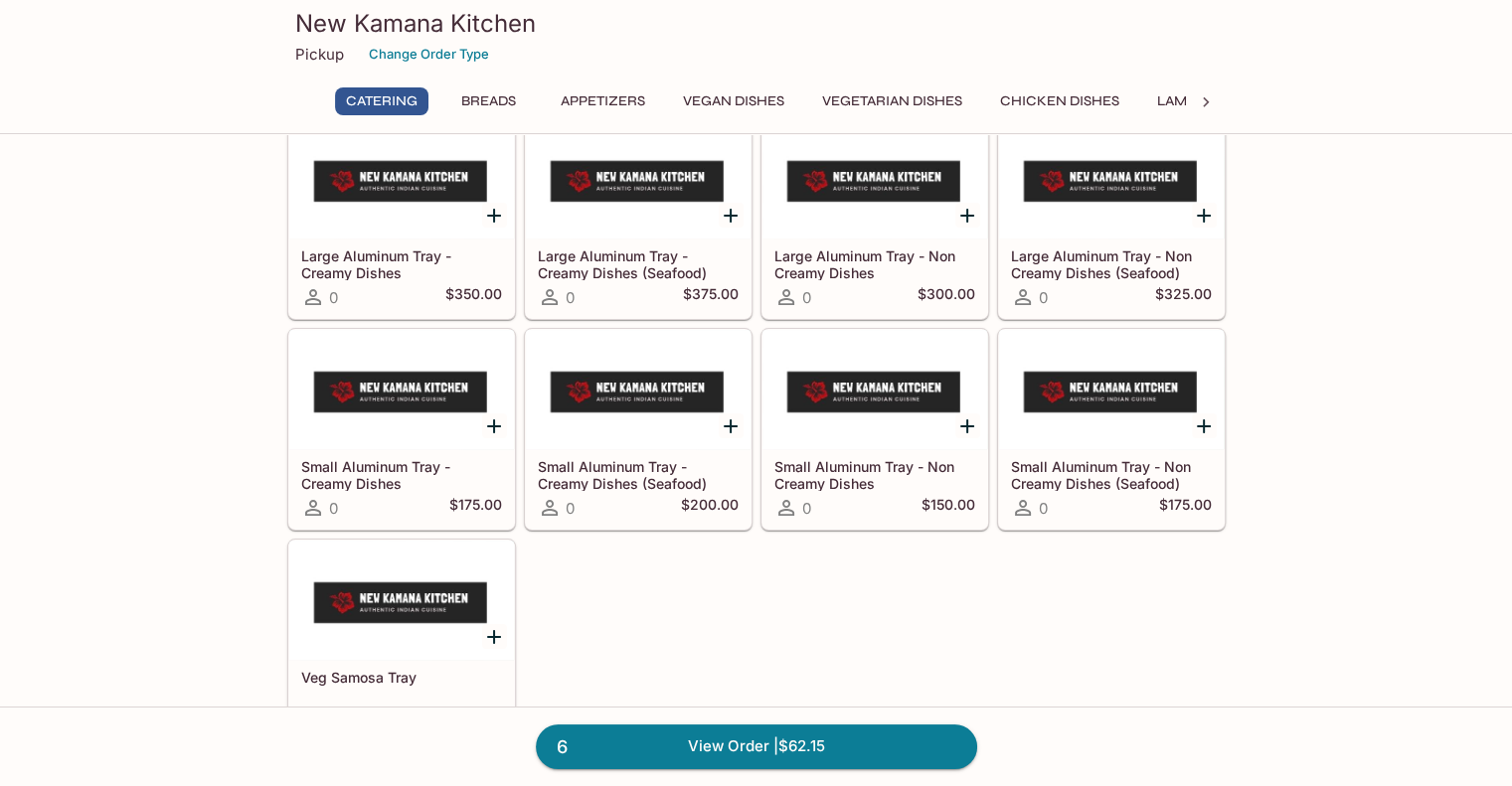scroll, scrollTop: 0, scrollLeft: 0, axis: both 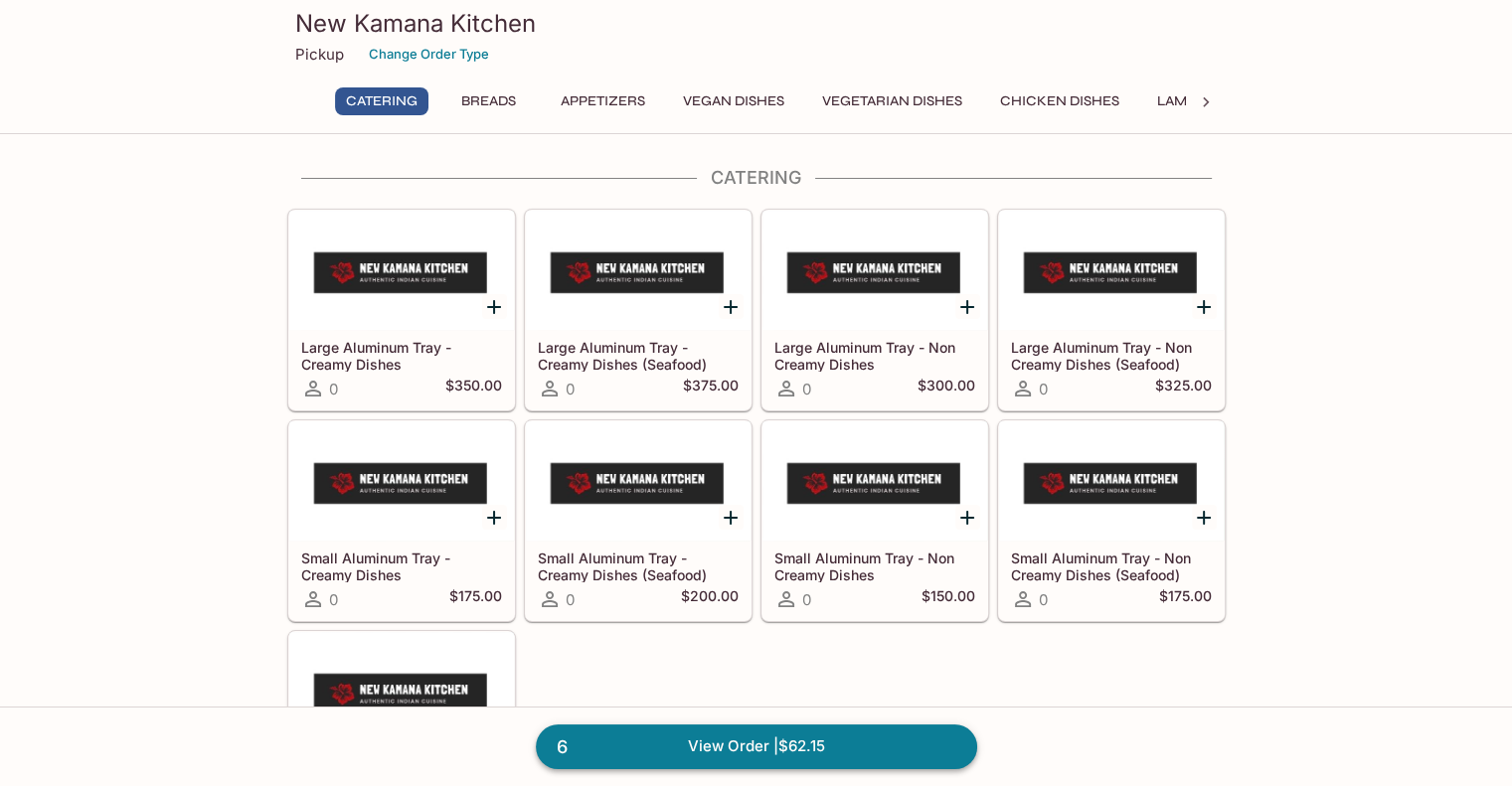 click on "6 View Order |  $62.15" at bounding box center (756, 746) 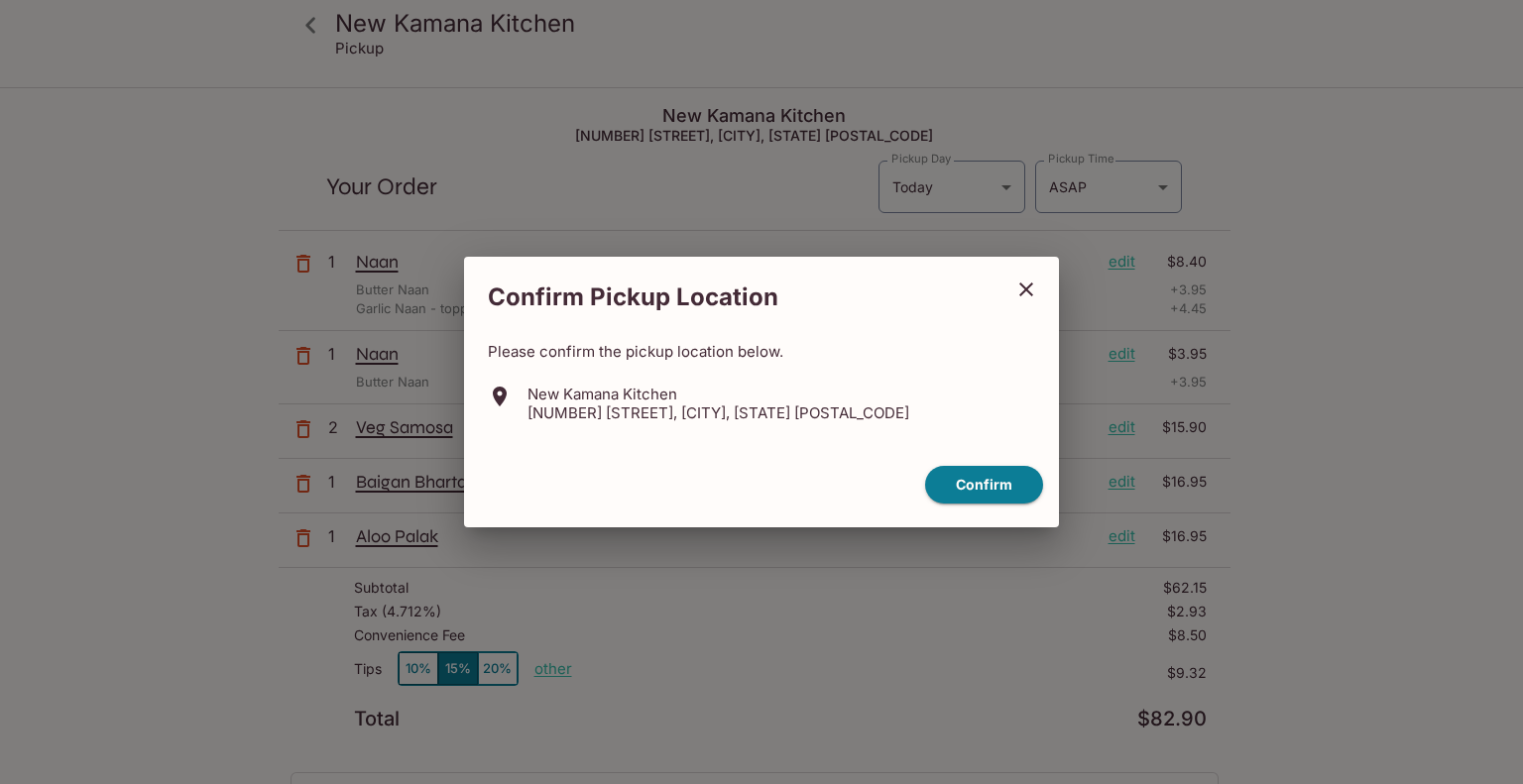 click 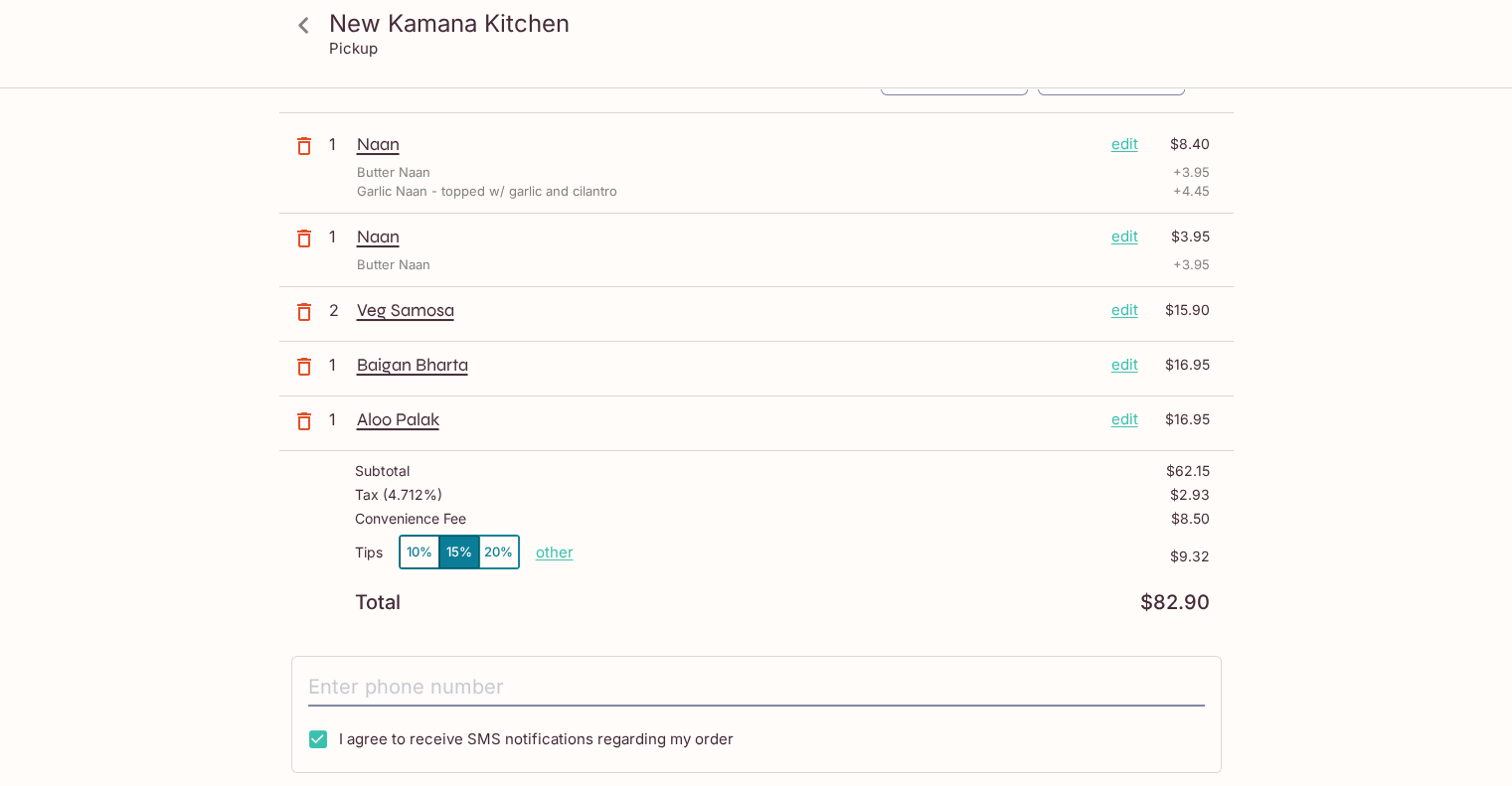 scroll, scrollTop: 119, scrollLeft: 0, axis: vertical 